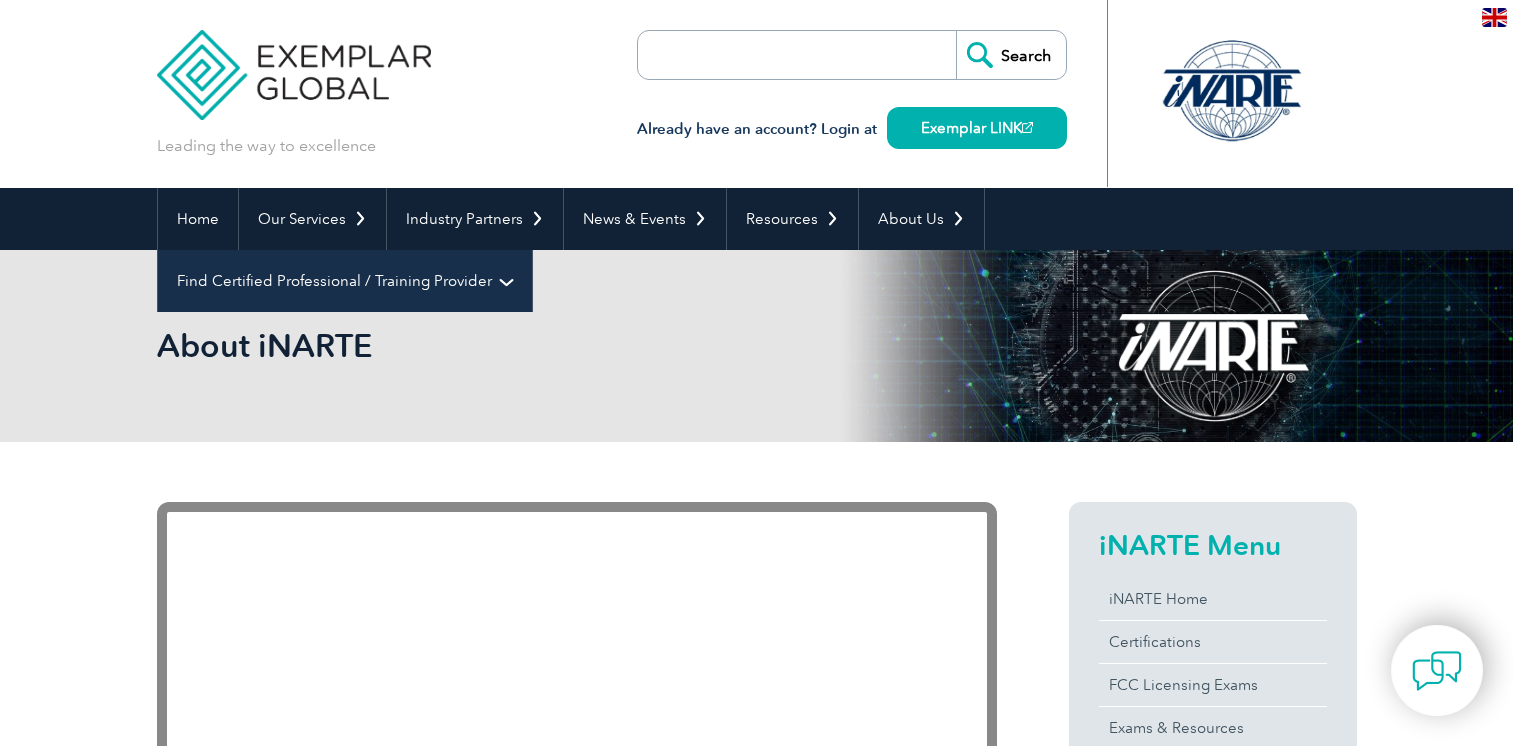 scroll, scrollTop: 79, scrollLeft: 0, axis: vertical 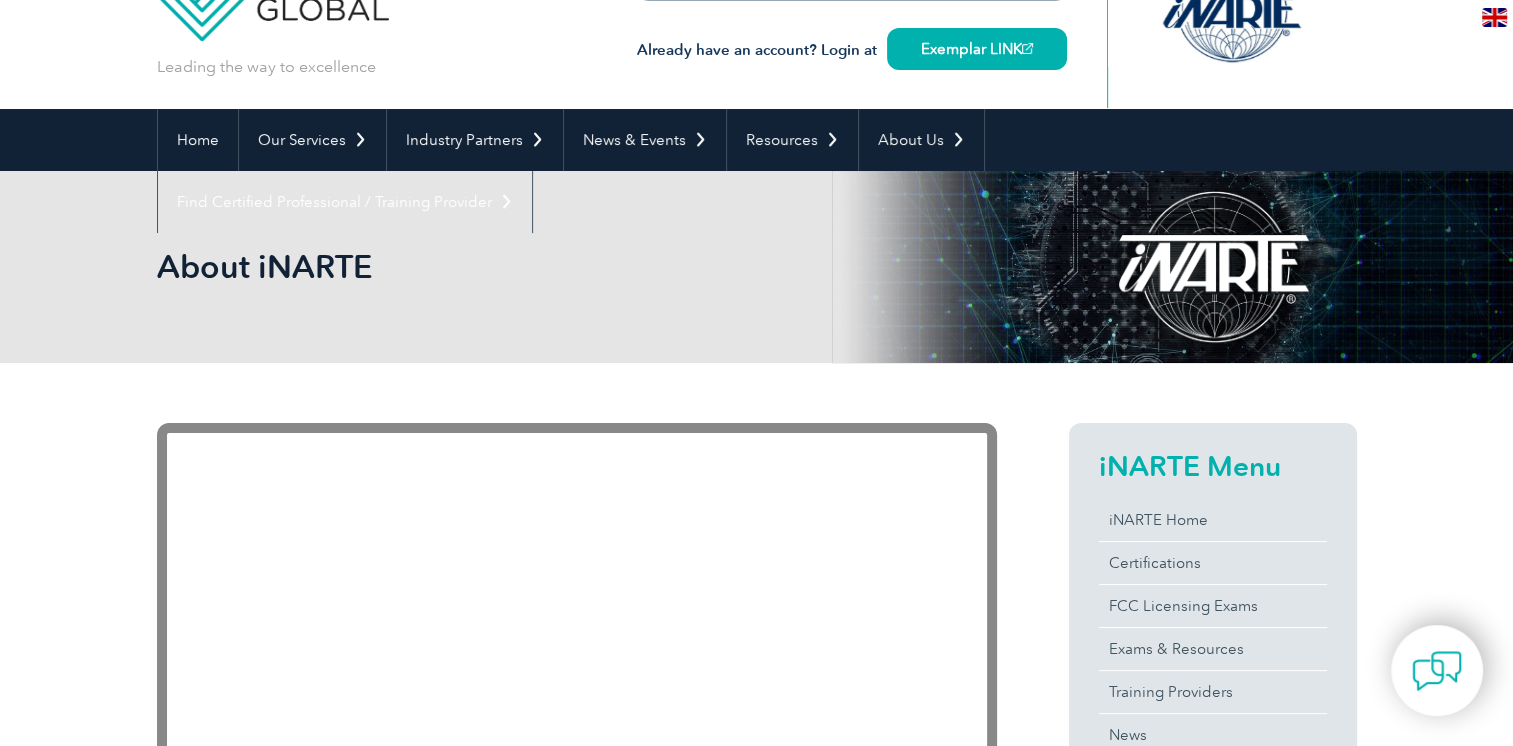 click at bounding box center [1494, 17] 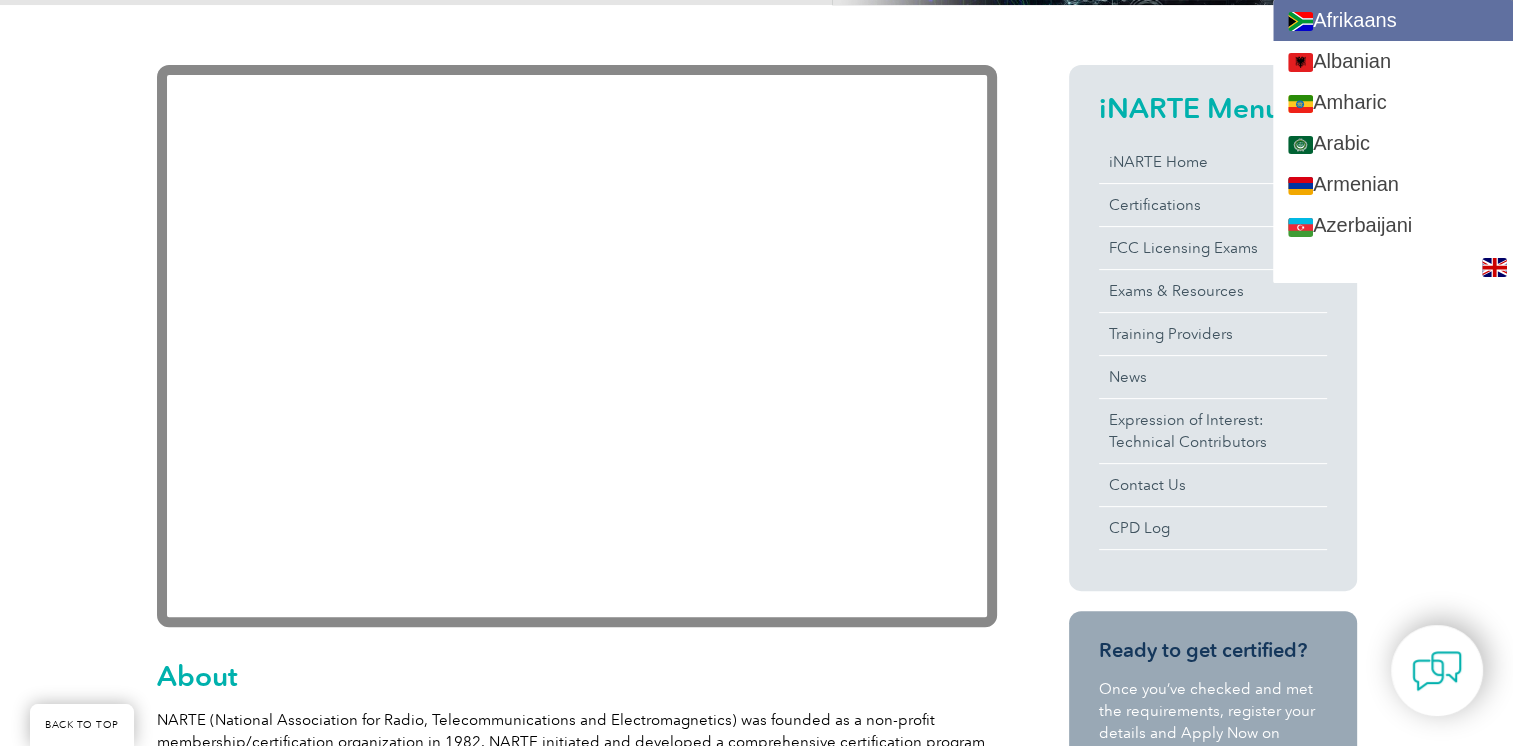scroll, scrollTop: 479, scrollLeft: 0, axis: vertical 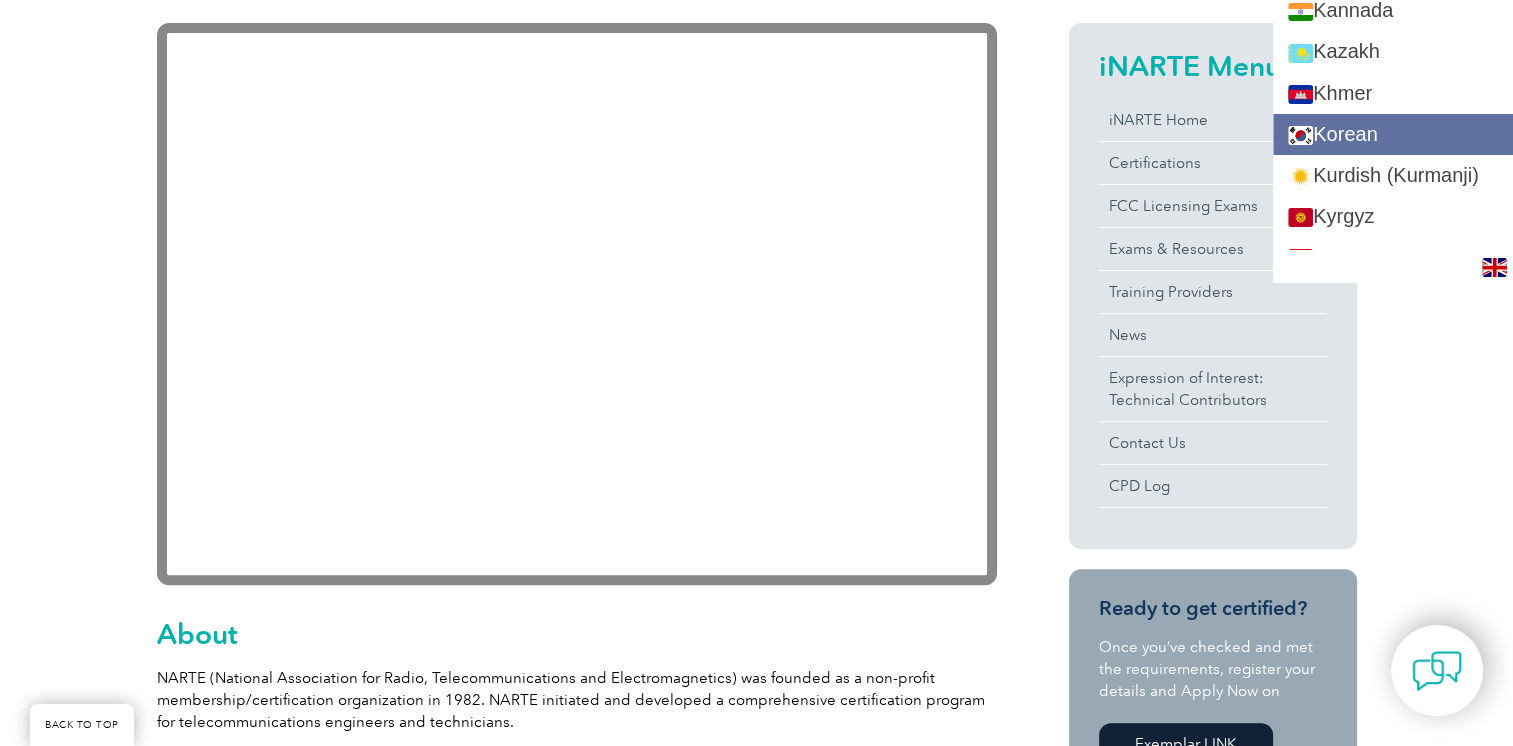 click on "Korean" at bounding box center [1393, 134] 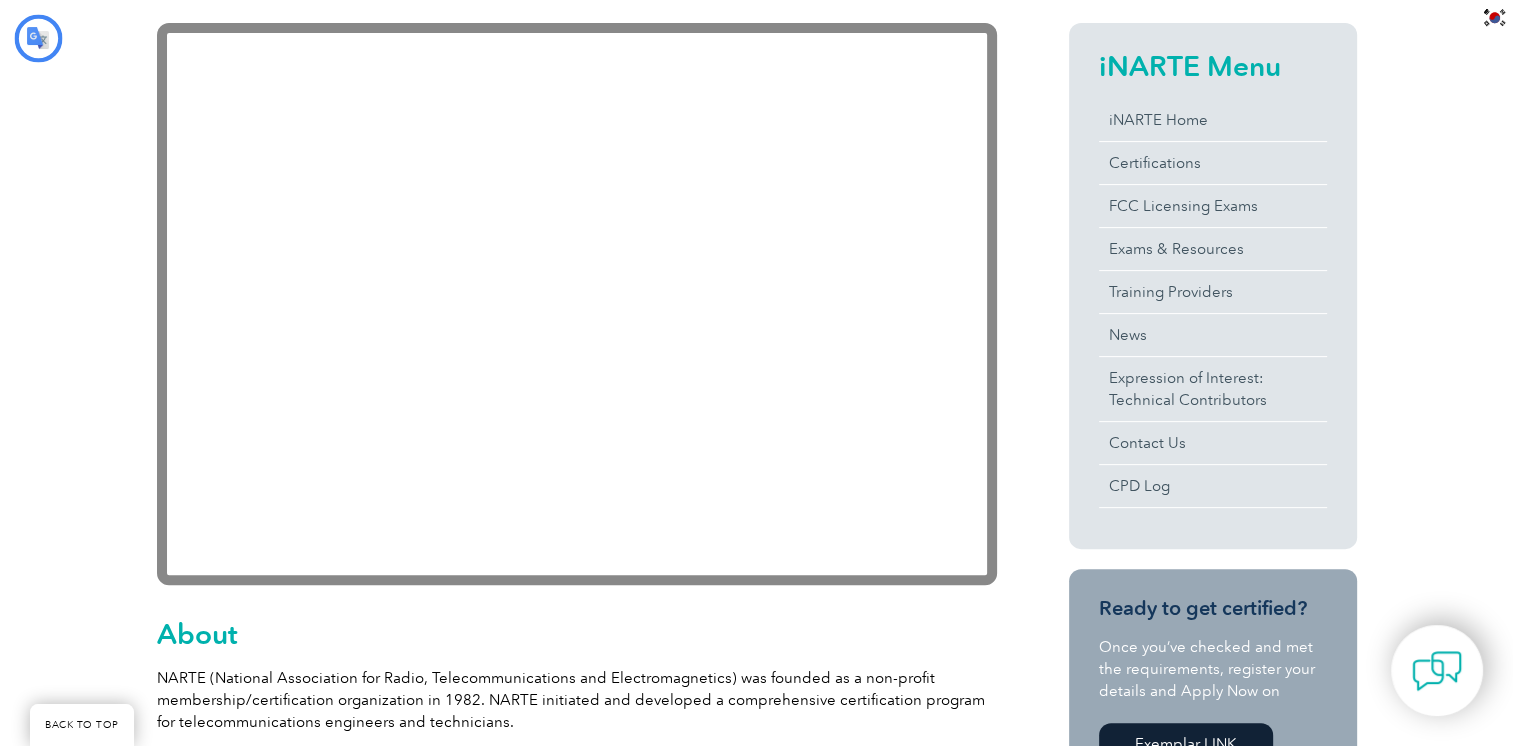 scroll, scrollTop: 0, scrollLeft: 0, axis: both 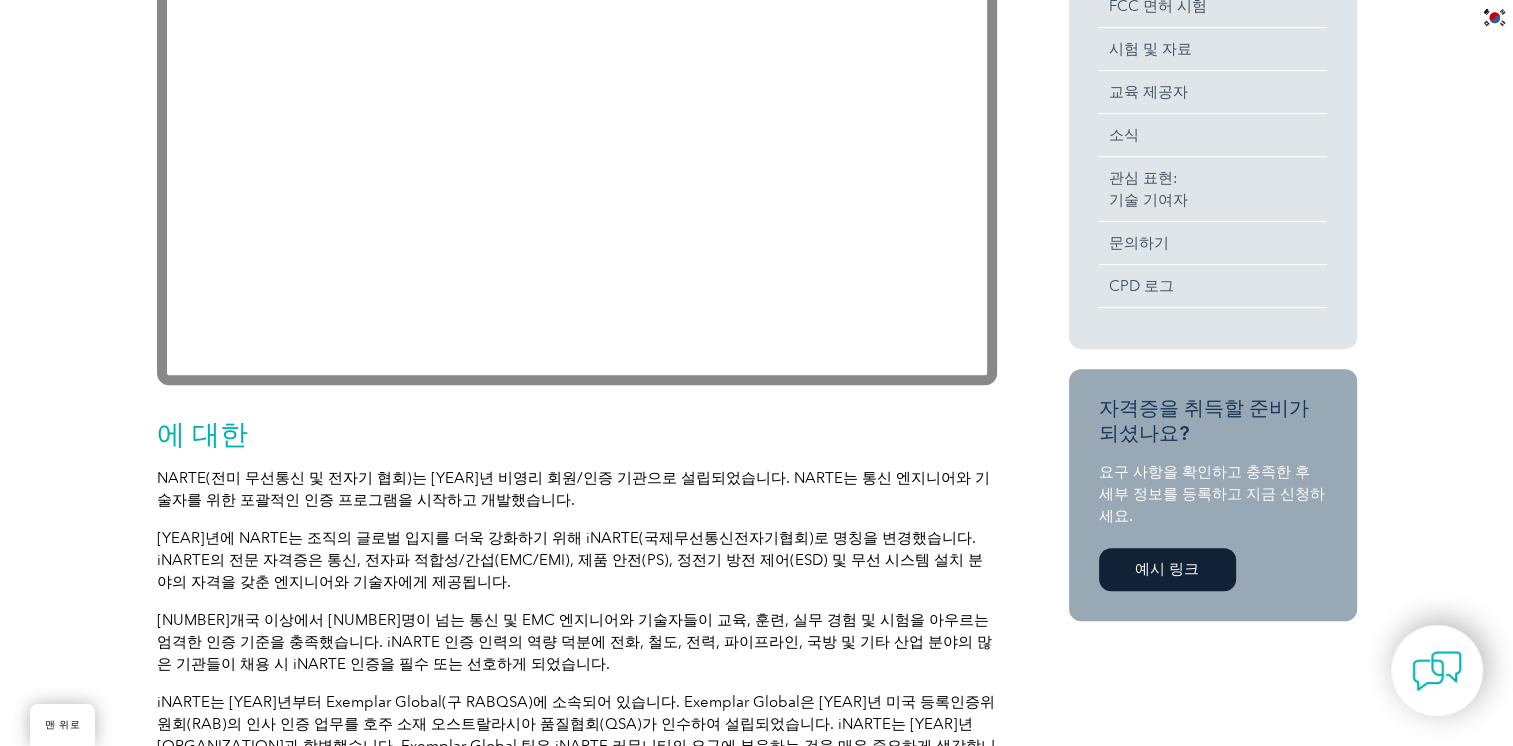 click on "요구 사항을 확인하고 충족한 후 세부 정보를 등록하고 지금 신청하세요." at bounding box center (1212, 494) 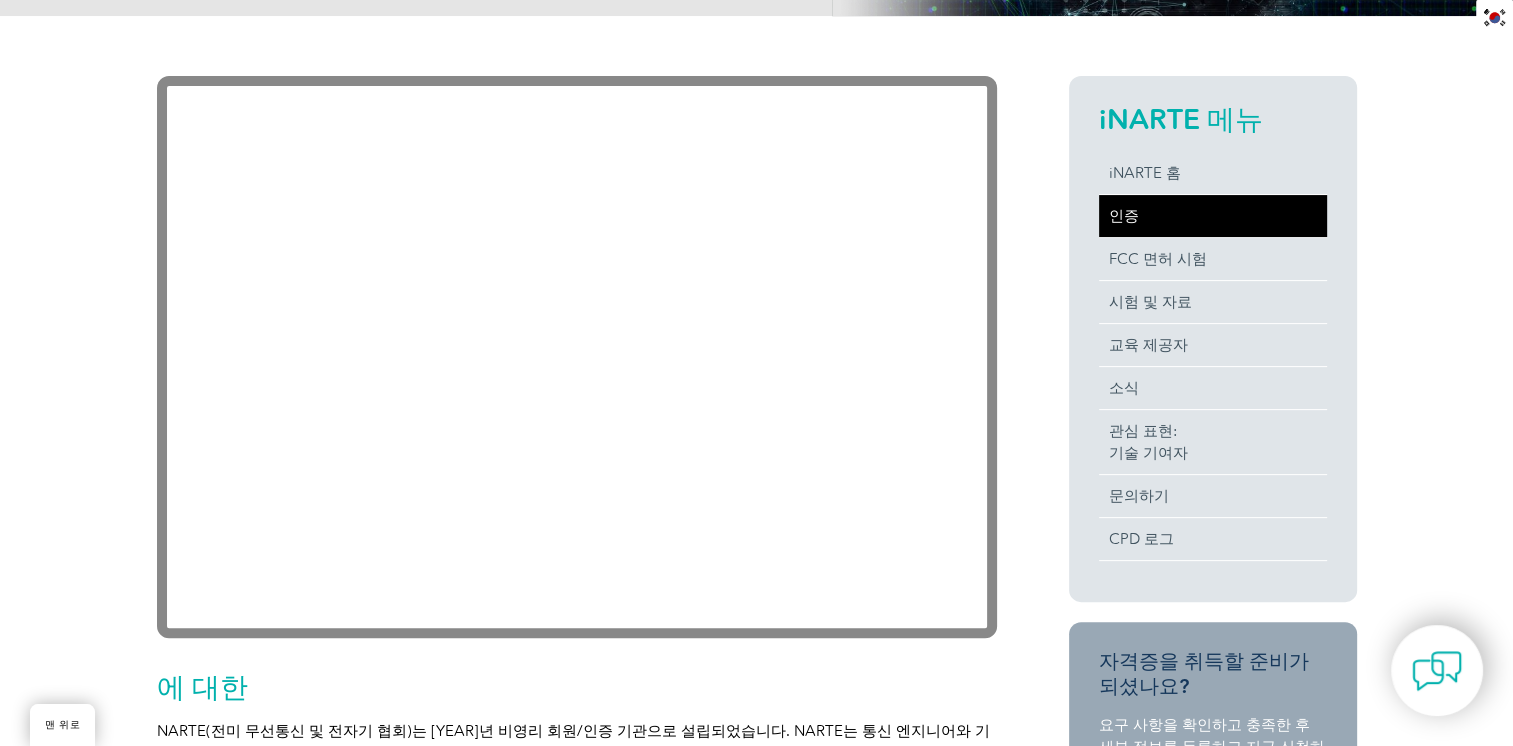 scroll, scrollTop: 379, scrollLeft: 0, axis: vertical 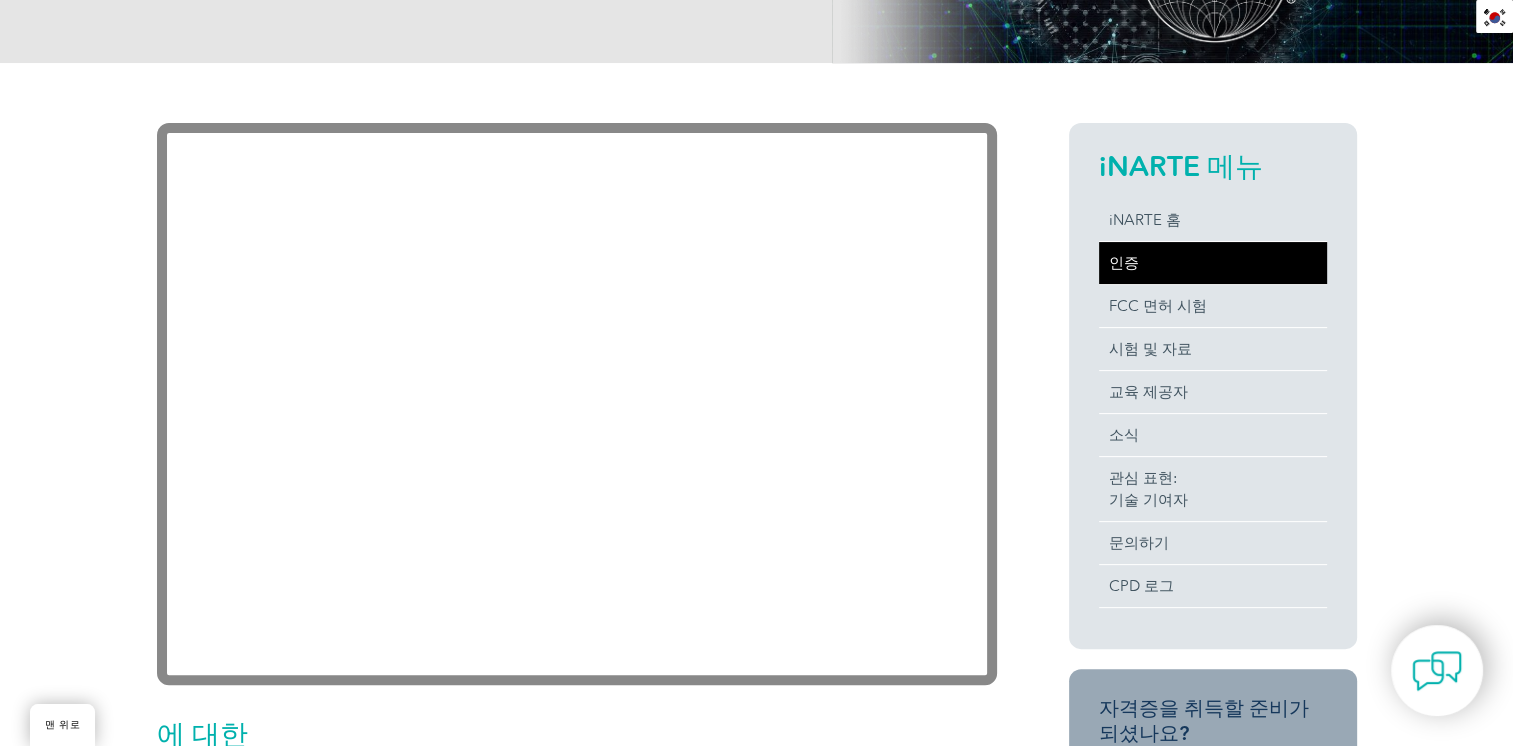 click on "인증" at bounding box center [1213, 263] 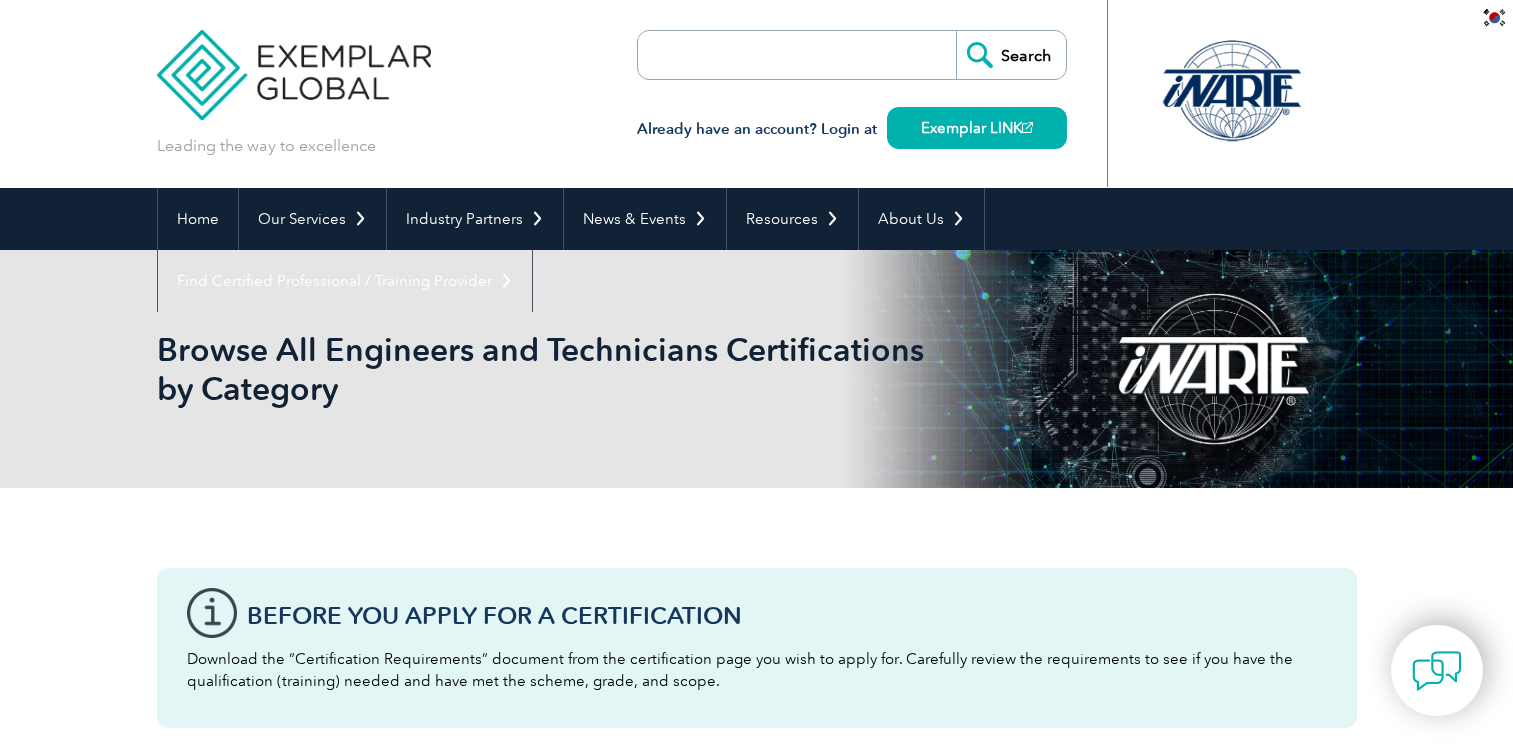 scroll, scrollTop: 0, scrollLeft: 0, axis: both 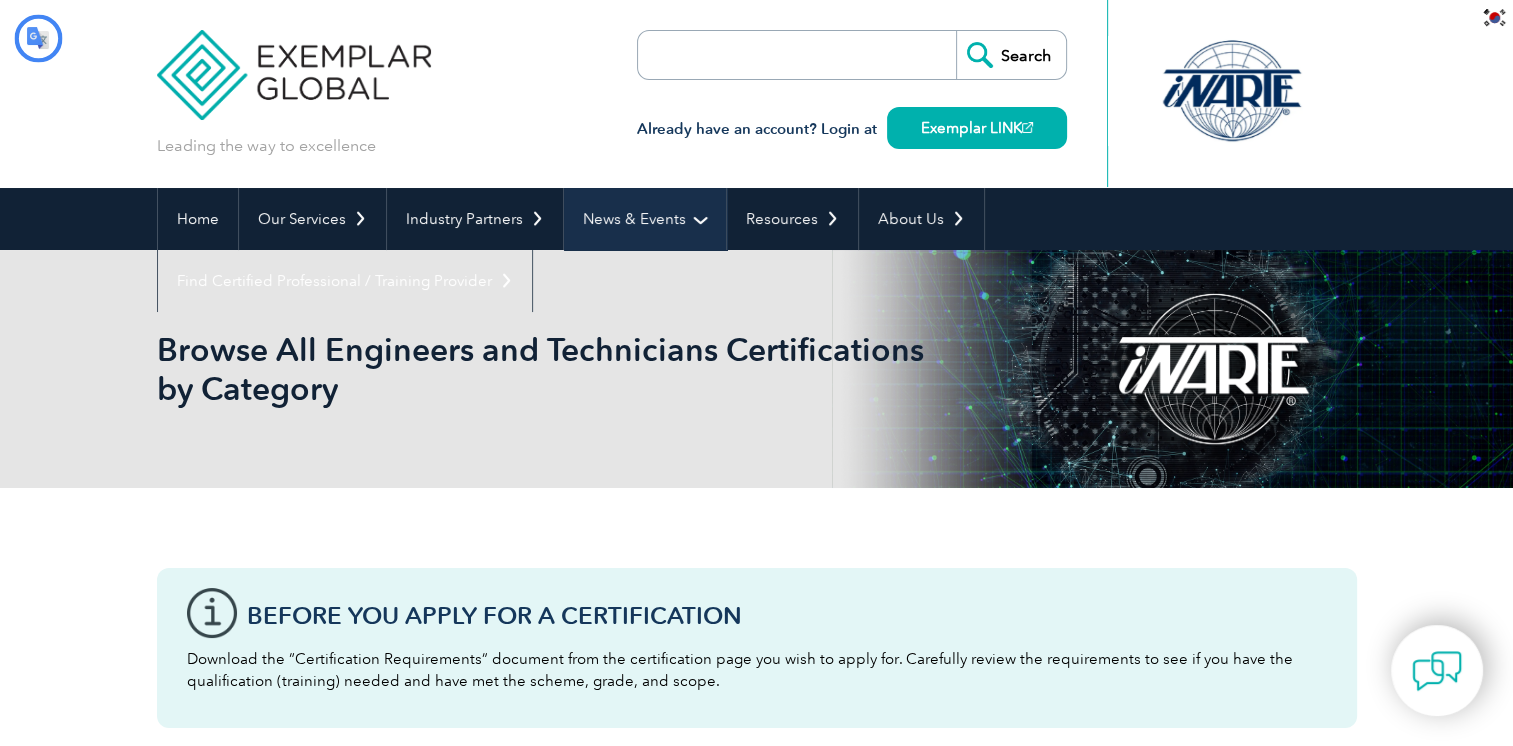 type on "찾다" 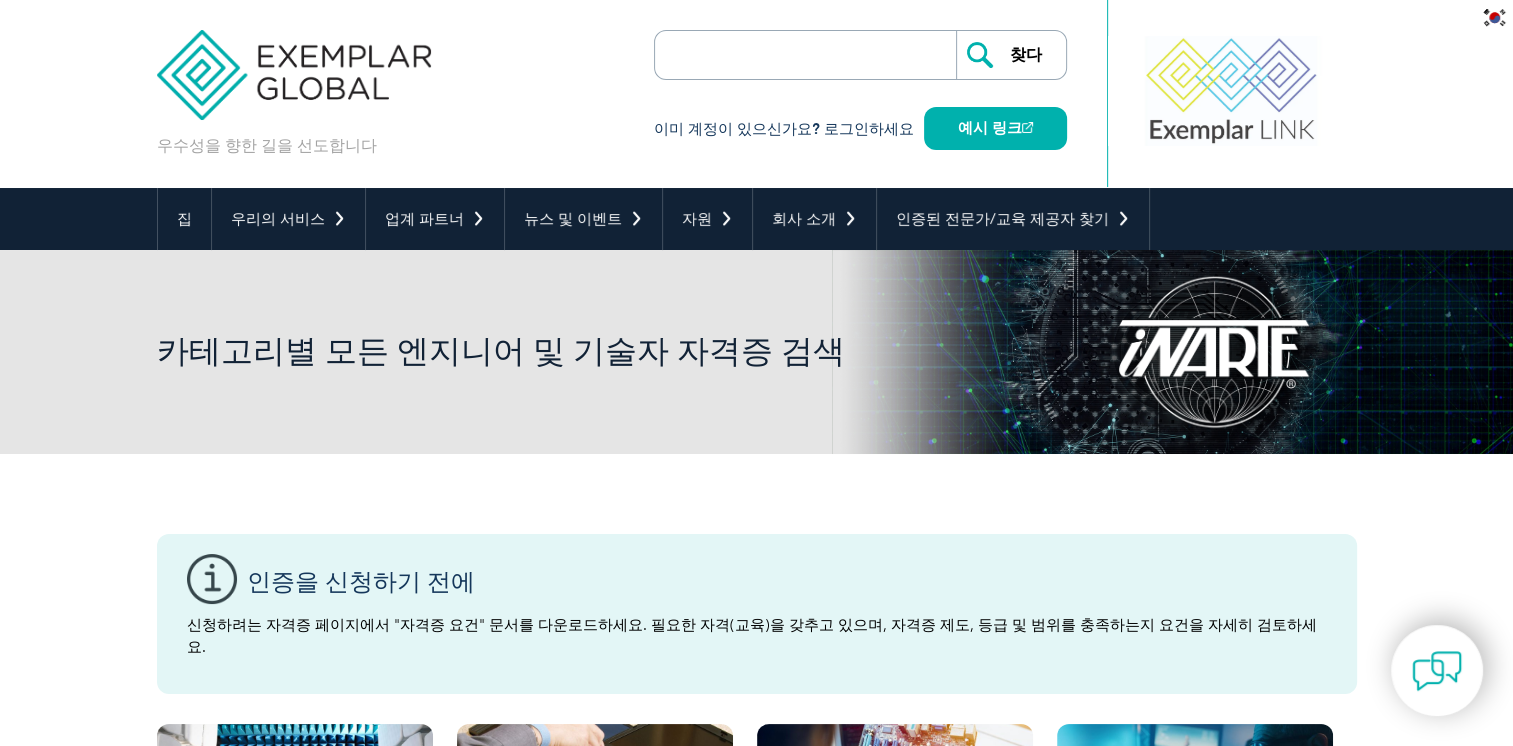 click at bounding box center (770, 55) 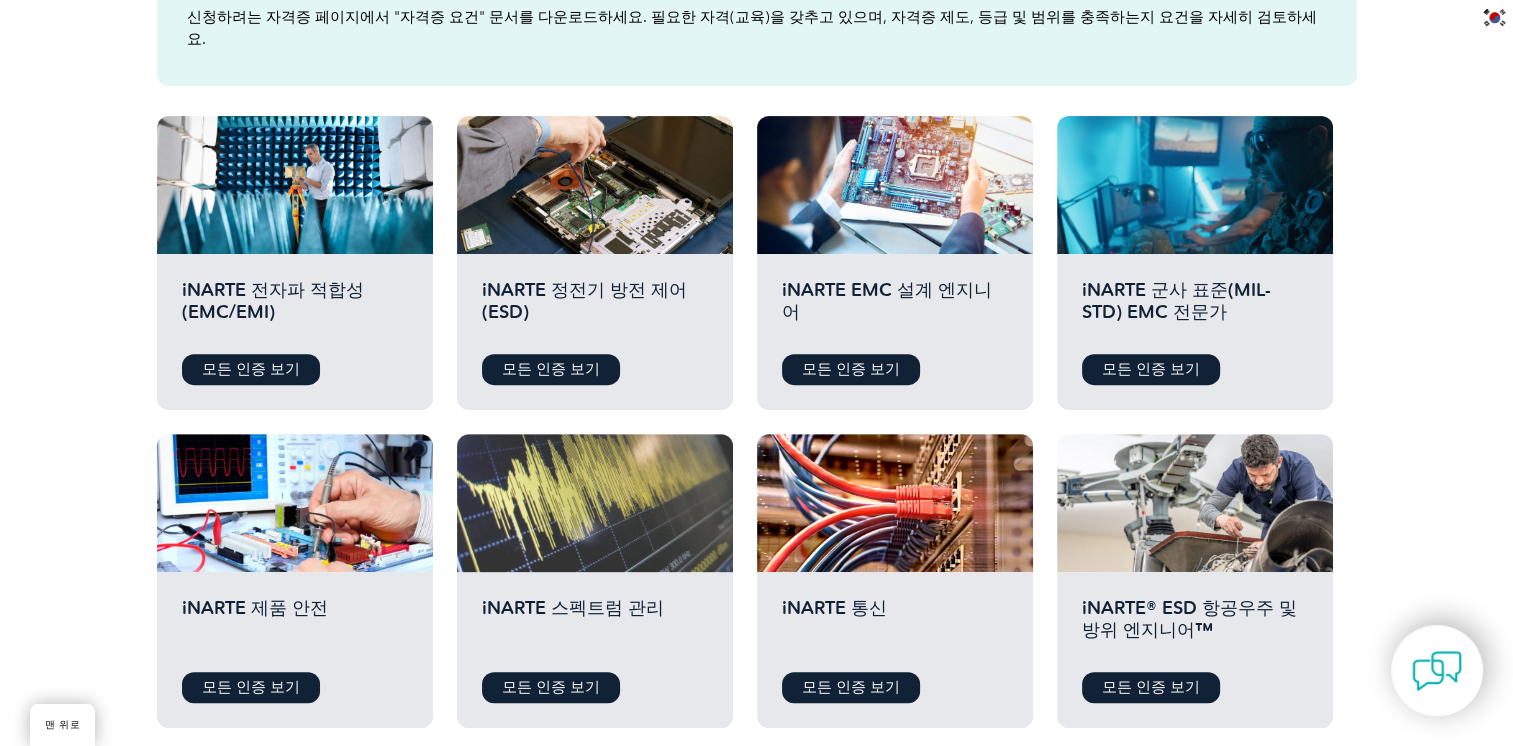 scroll, scrollTop: 500, scrollLeft: 0, axis: vertical 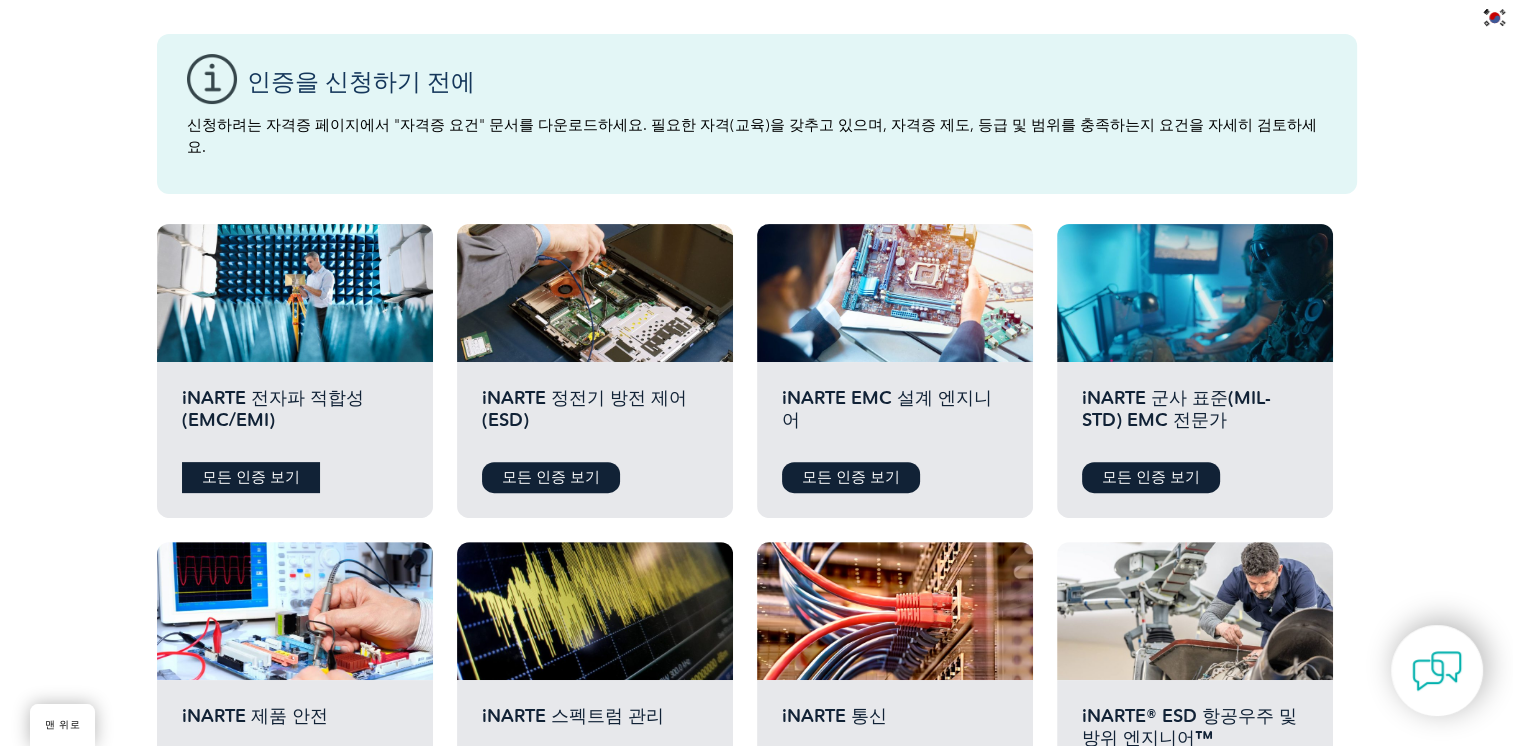 click on "모든 인증 보기" at bounding box center (251, 477) 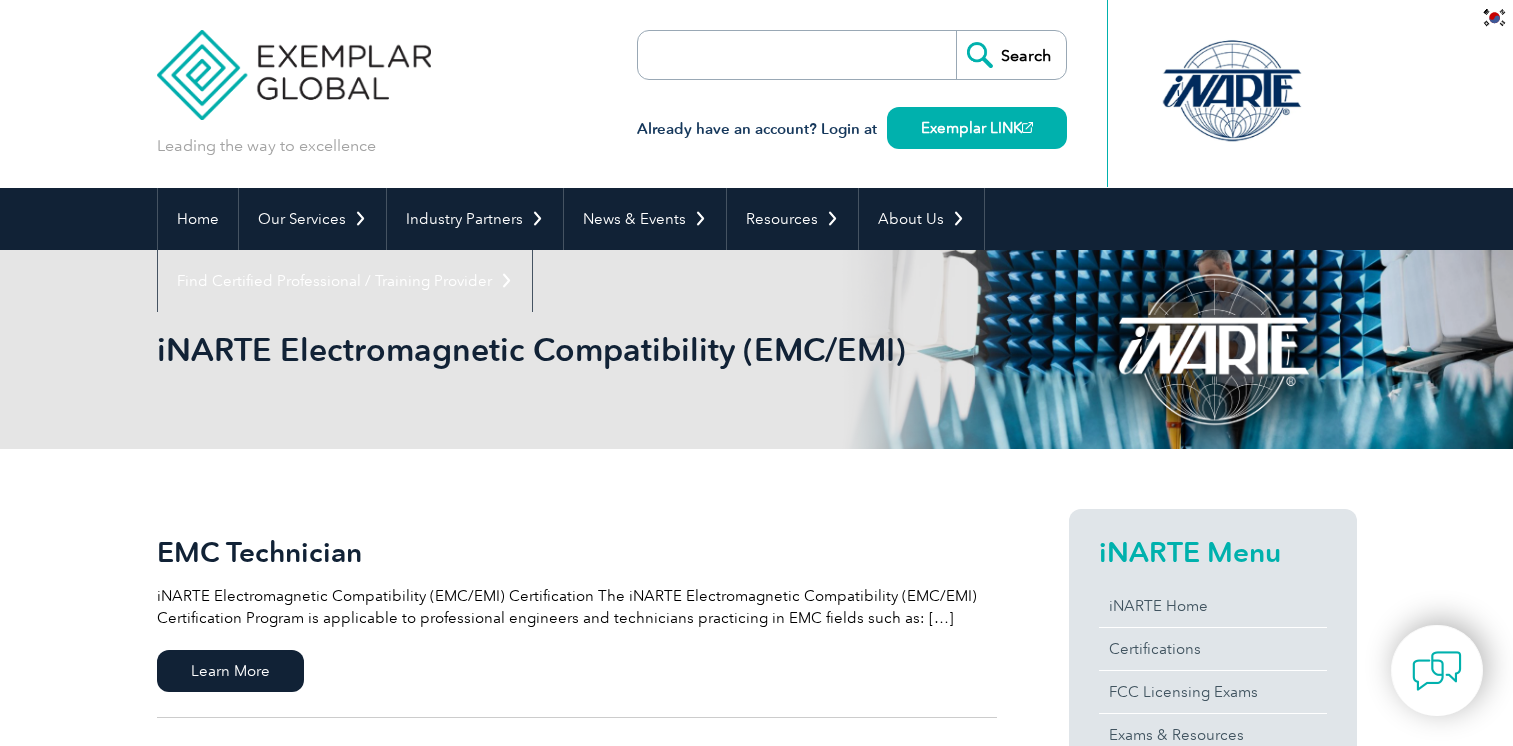 scroll, scrollTop: 0, scrollLeft: 0, axis: both 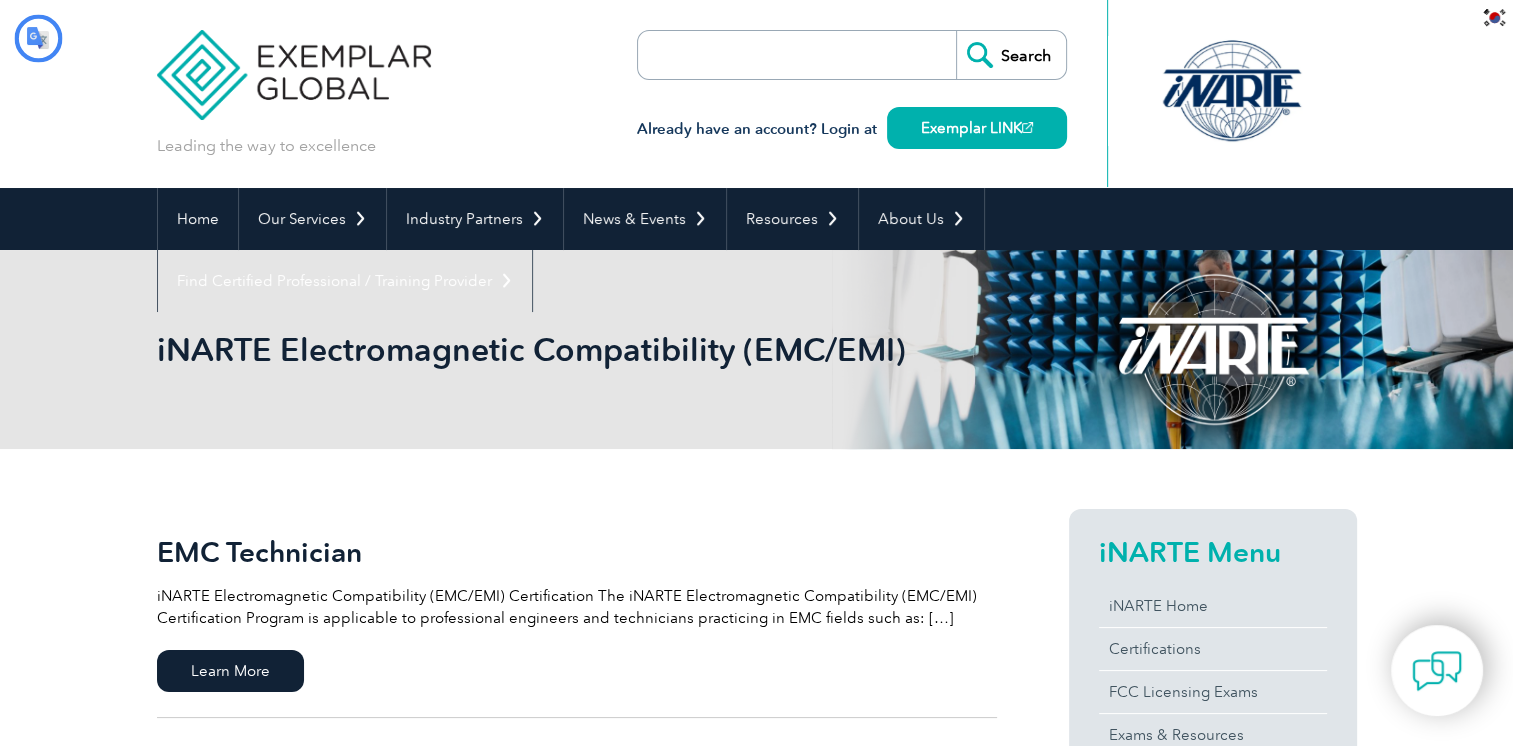 type on "찾다" 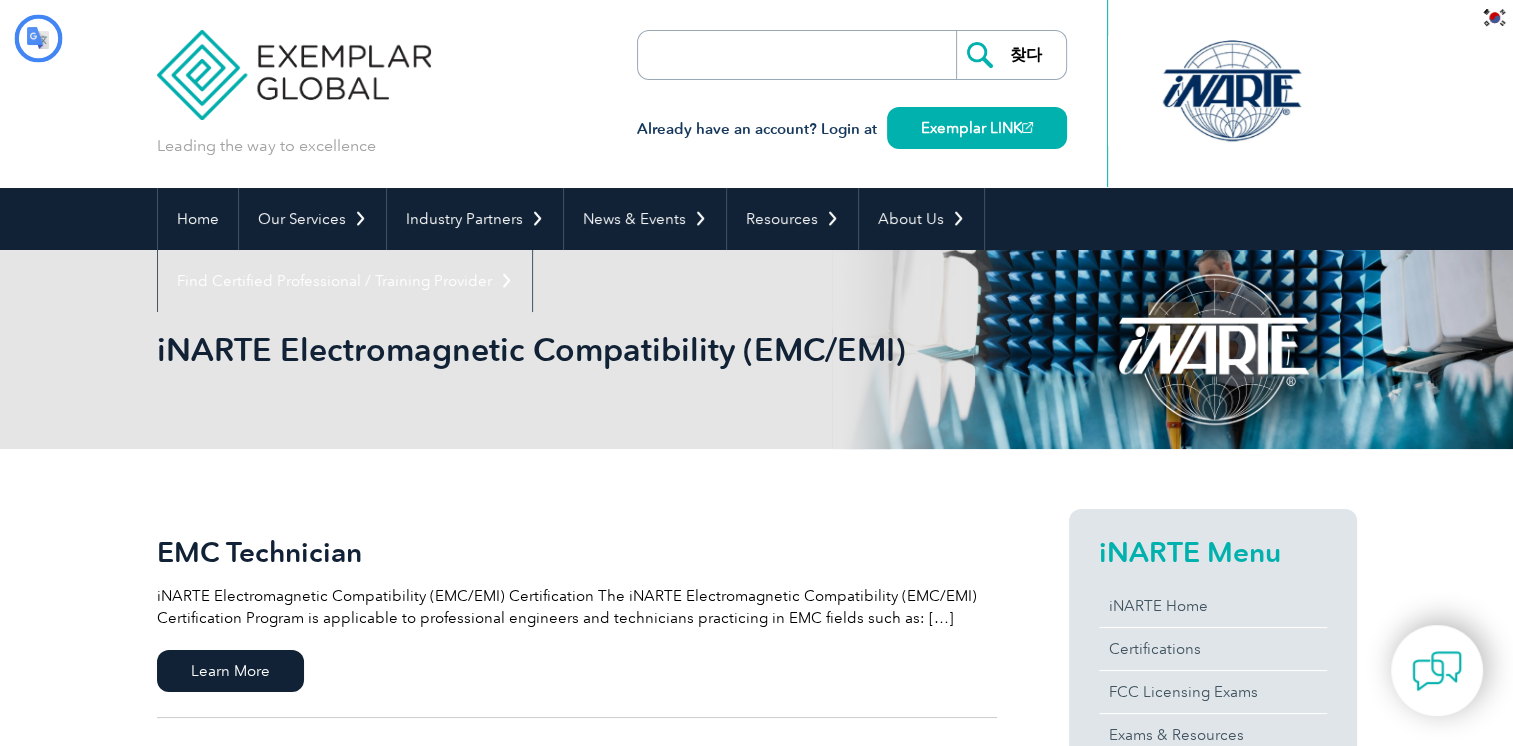 scroll, scrollTop: 0, scrollLeft: 0, axis: both 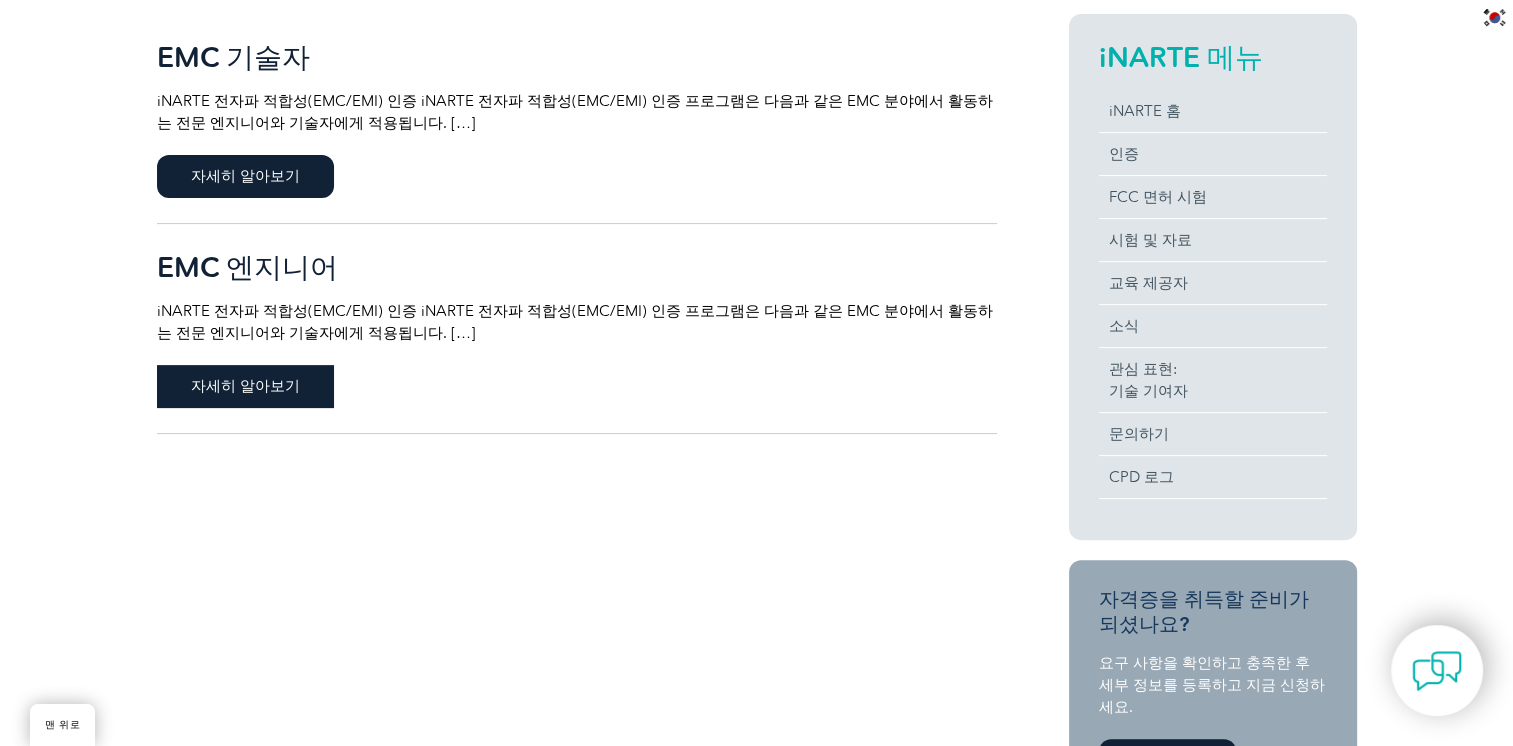 click on "자세히 알아보기" at bounding box center [245, 386] 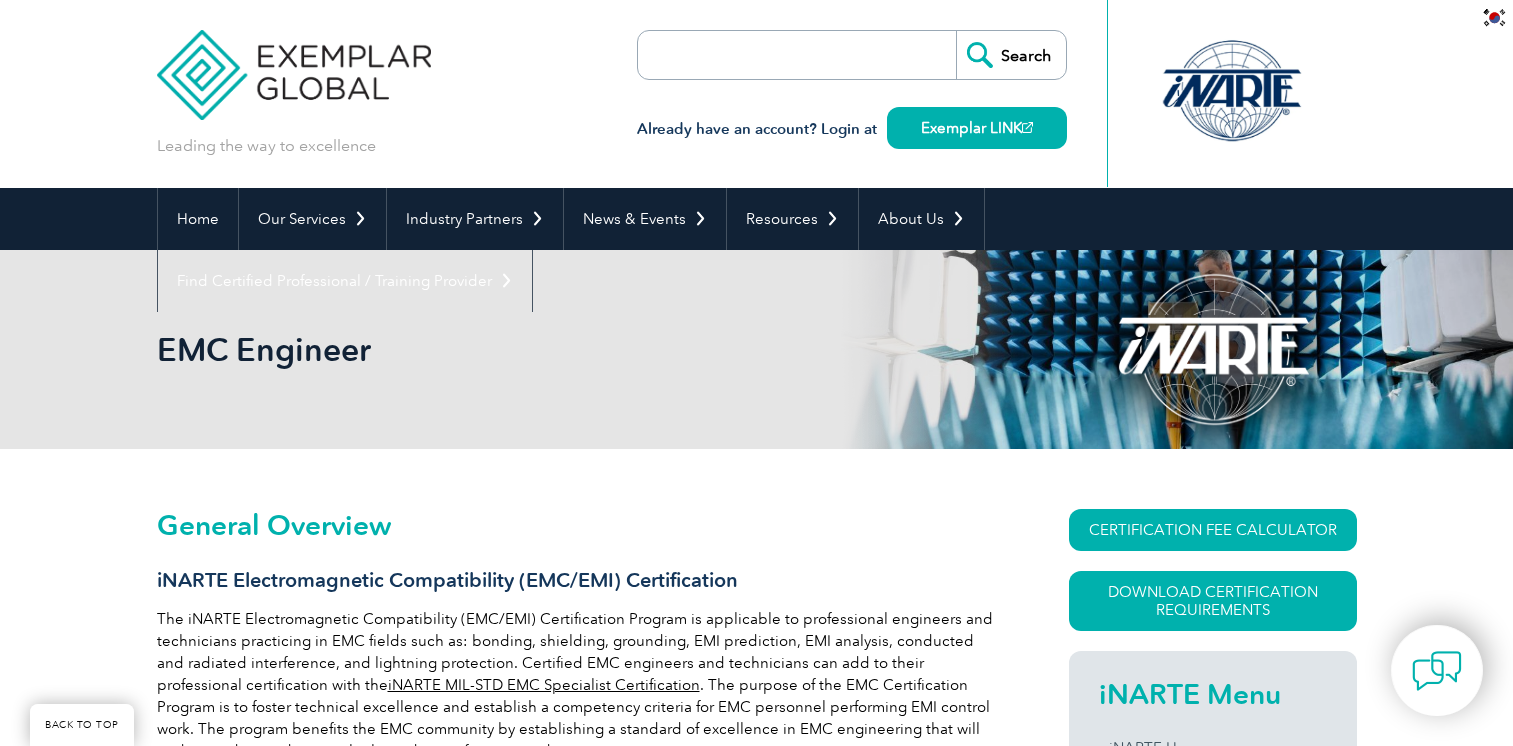 scroll, scrollTop: 679, scrollLeft: 0, axis: vertical 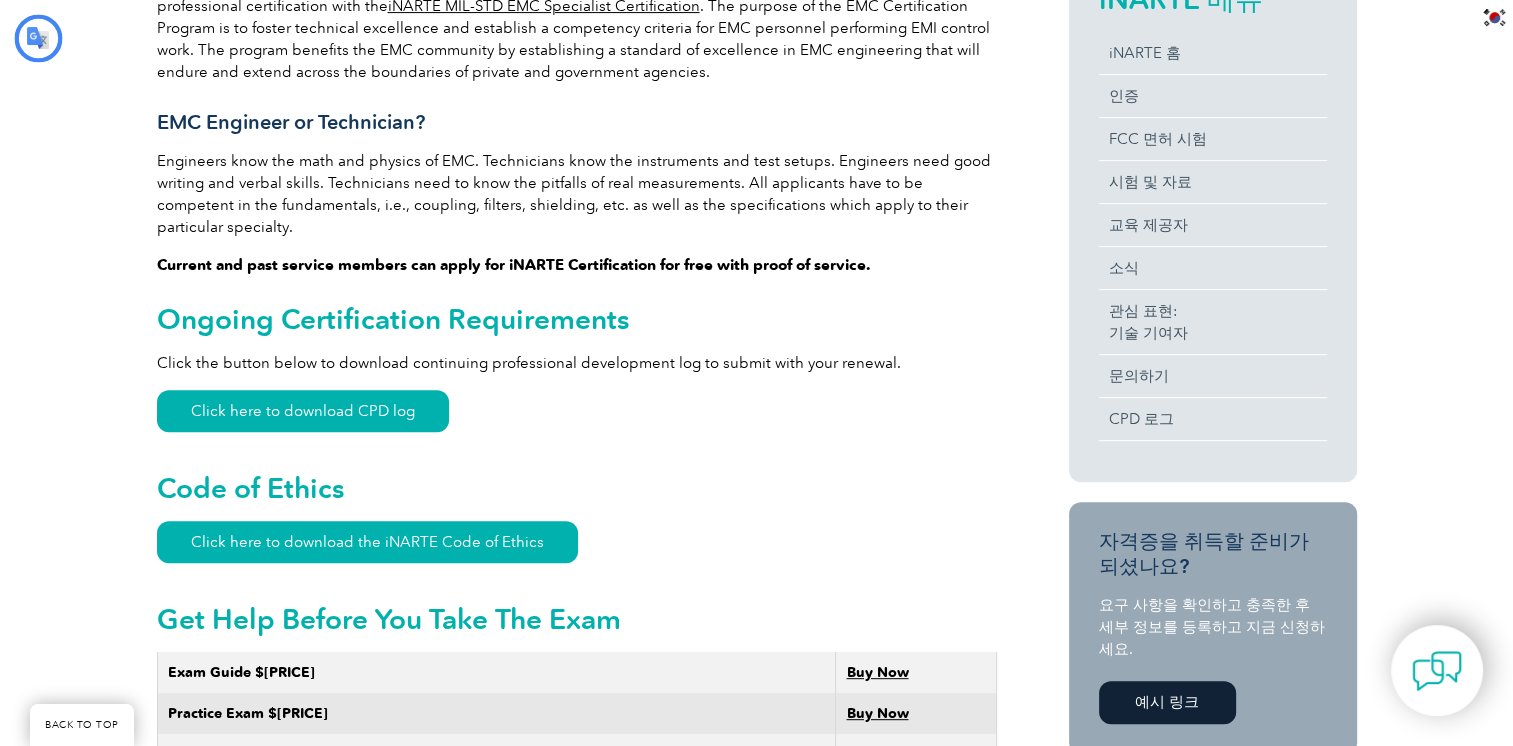 type on "찾다" 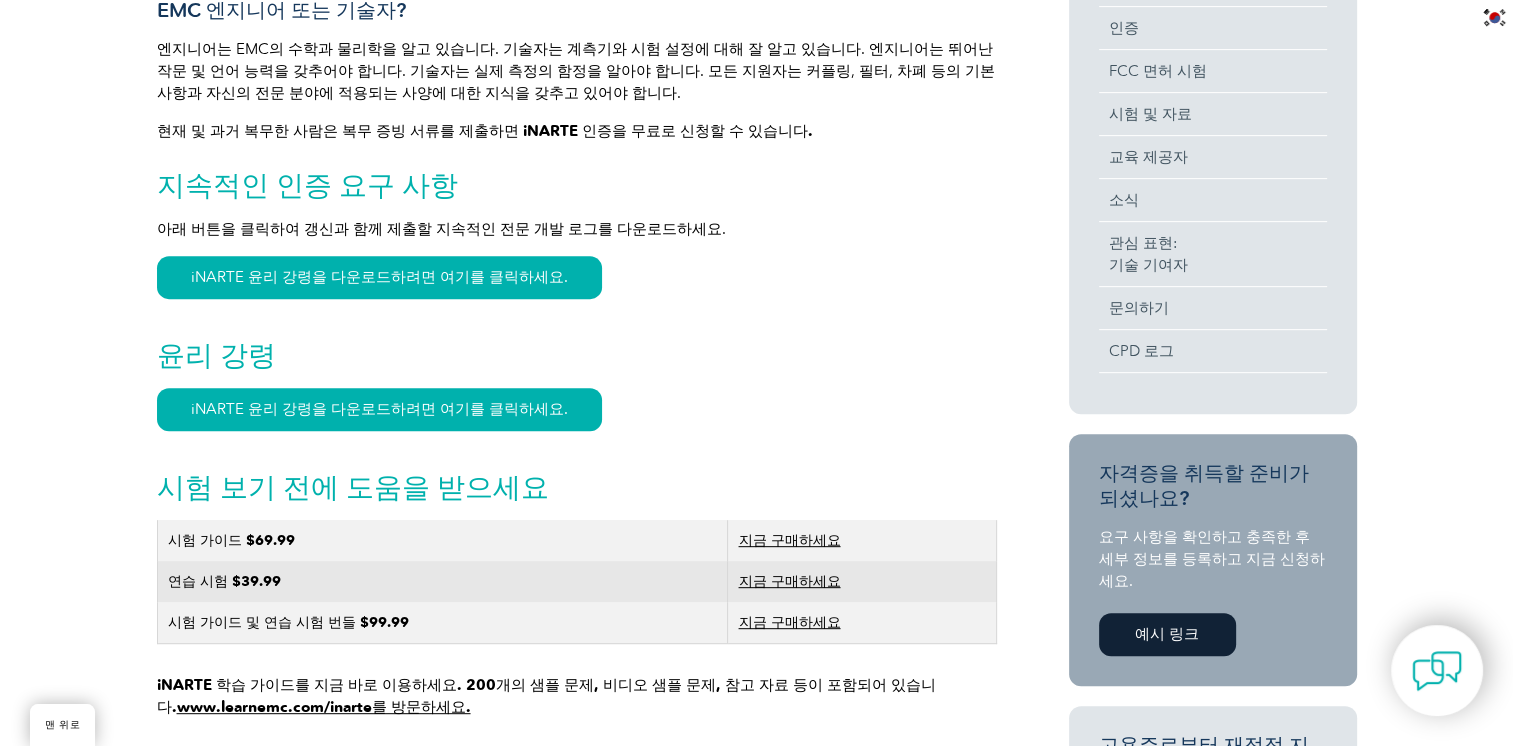 scroll, scrollTop: 787, scrollLeft: 0, axis: vertical 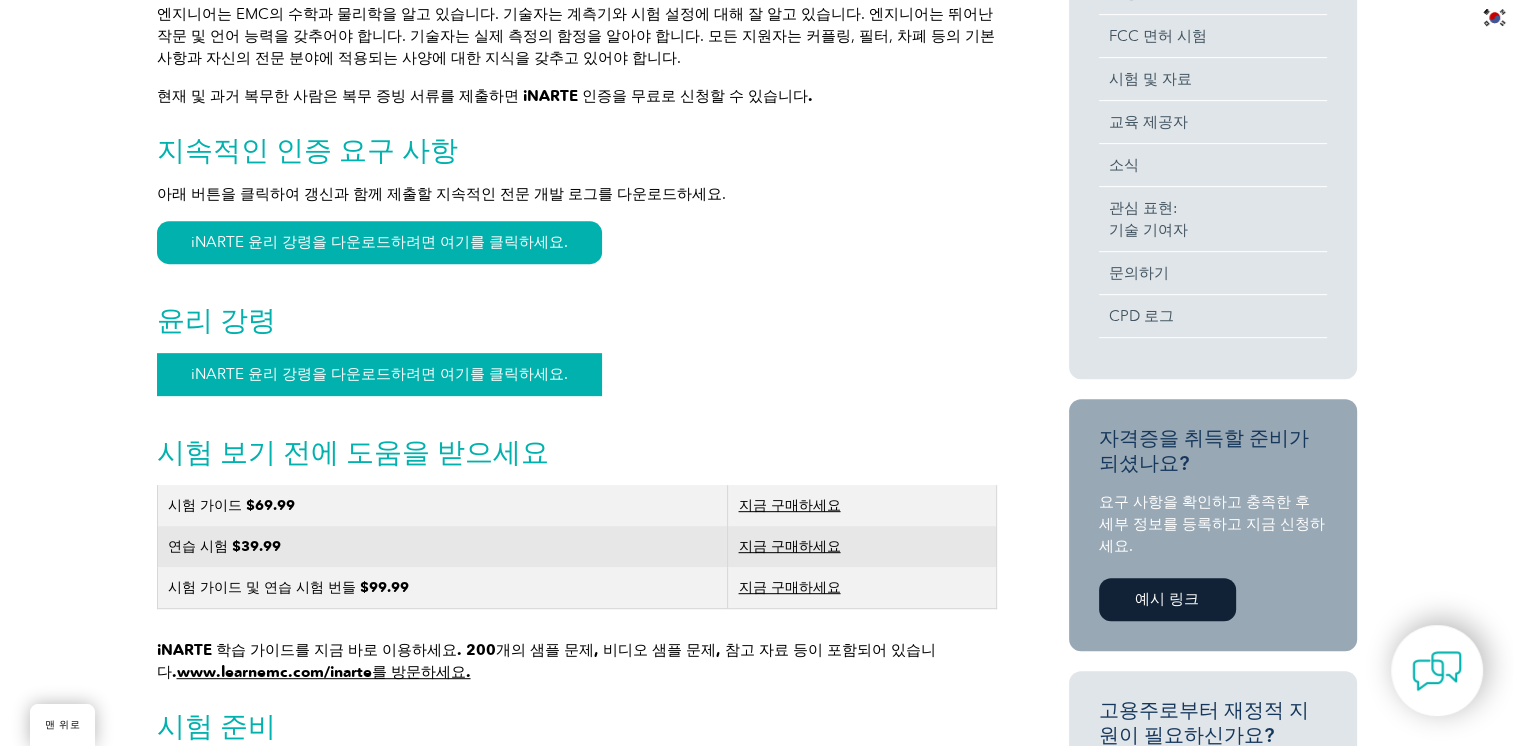 click on "iNARTE 윤리 강령을 다운로드하려면 여기를 클릭하세요." at bounding box center [379, 374] 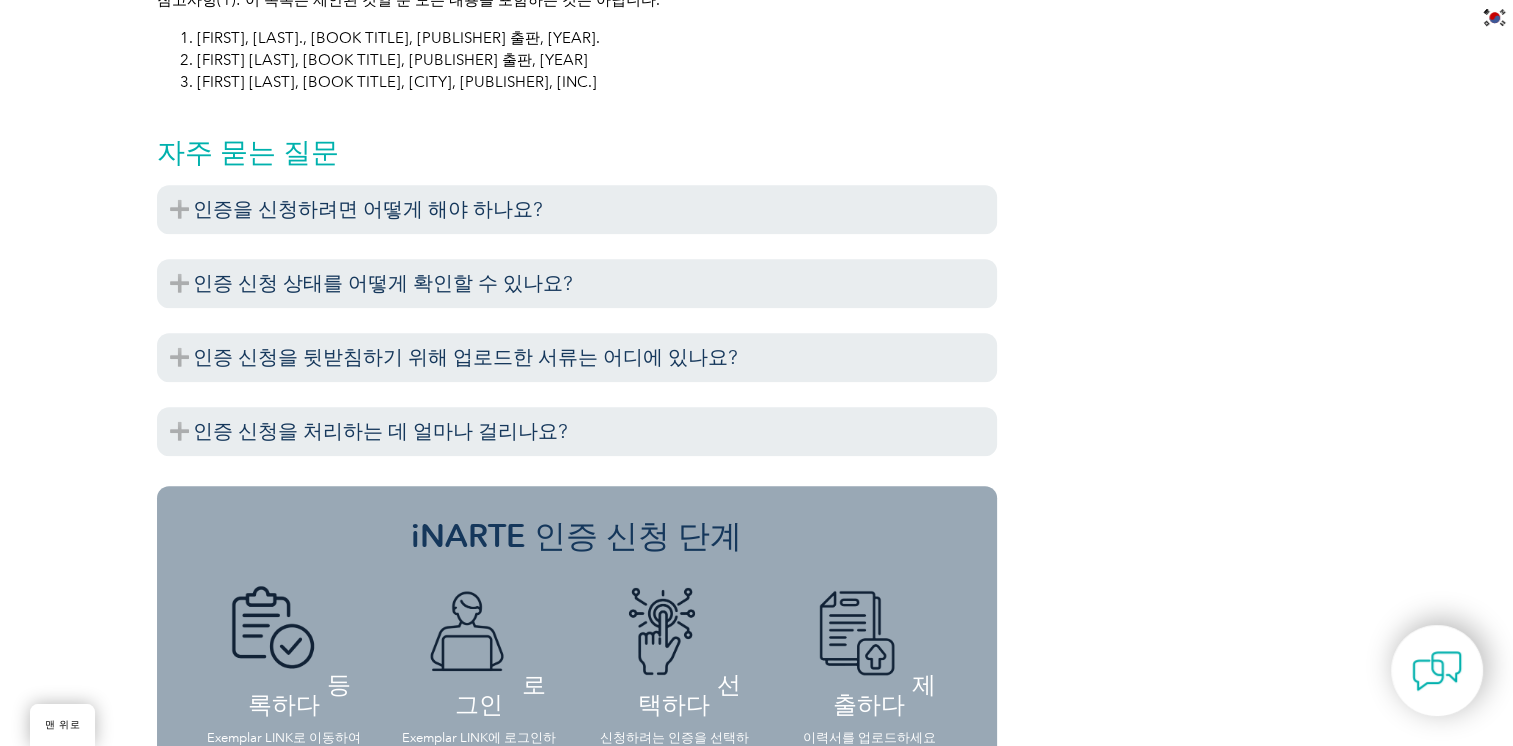 scroll, scrollTop: 2087, scrollLeft: 0, axis: vertical 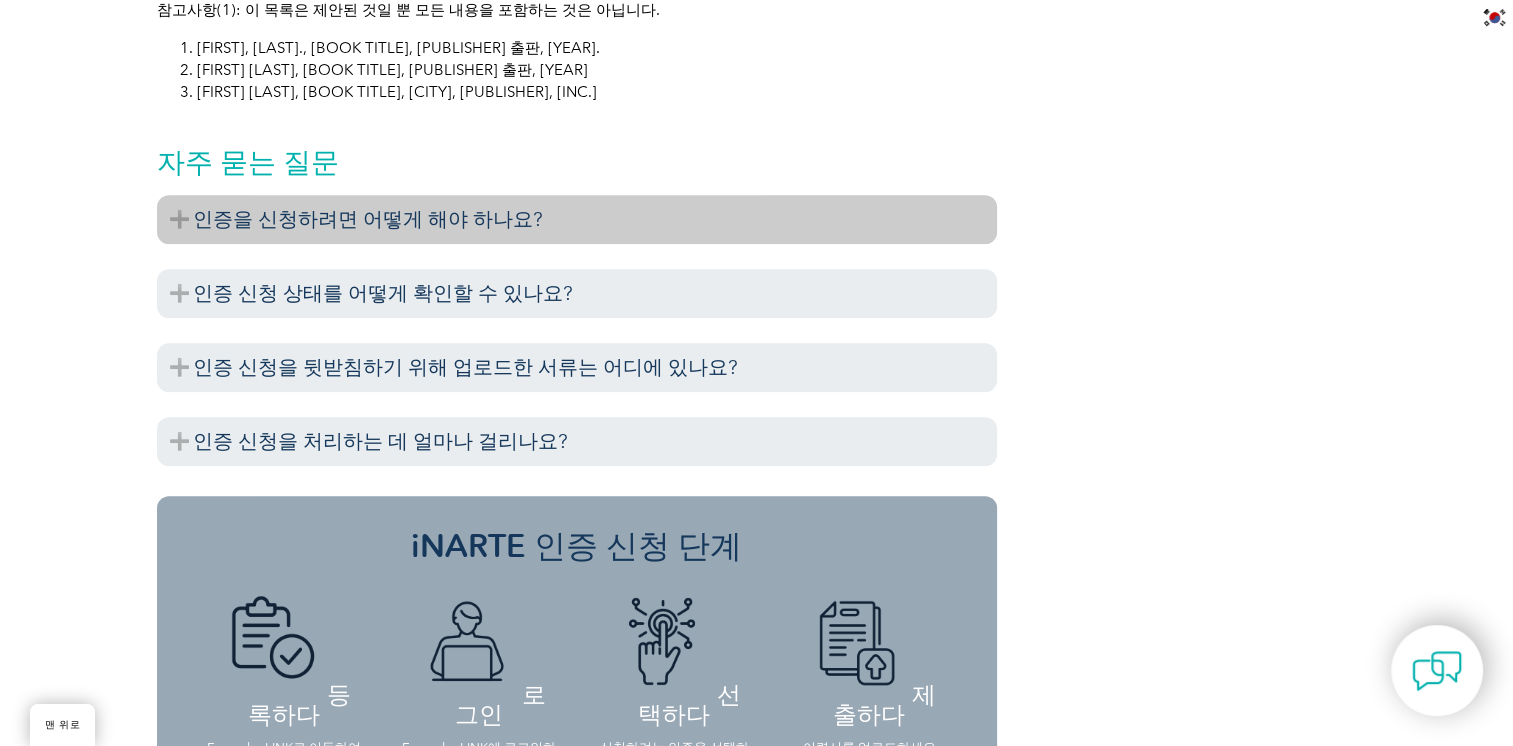 click on "인증을 신청하려면 어떻게 해야 하나요?" at bounding box center (368, 219) 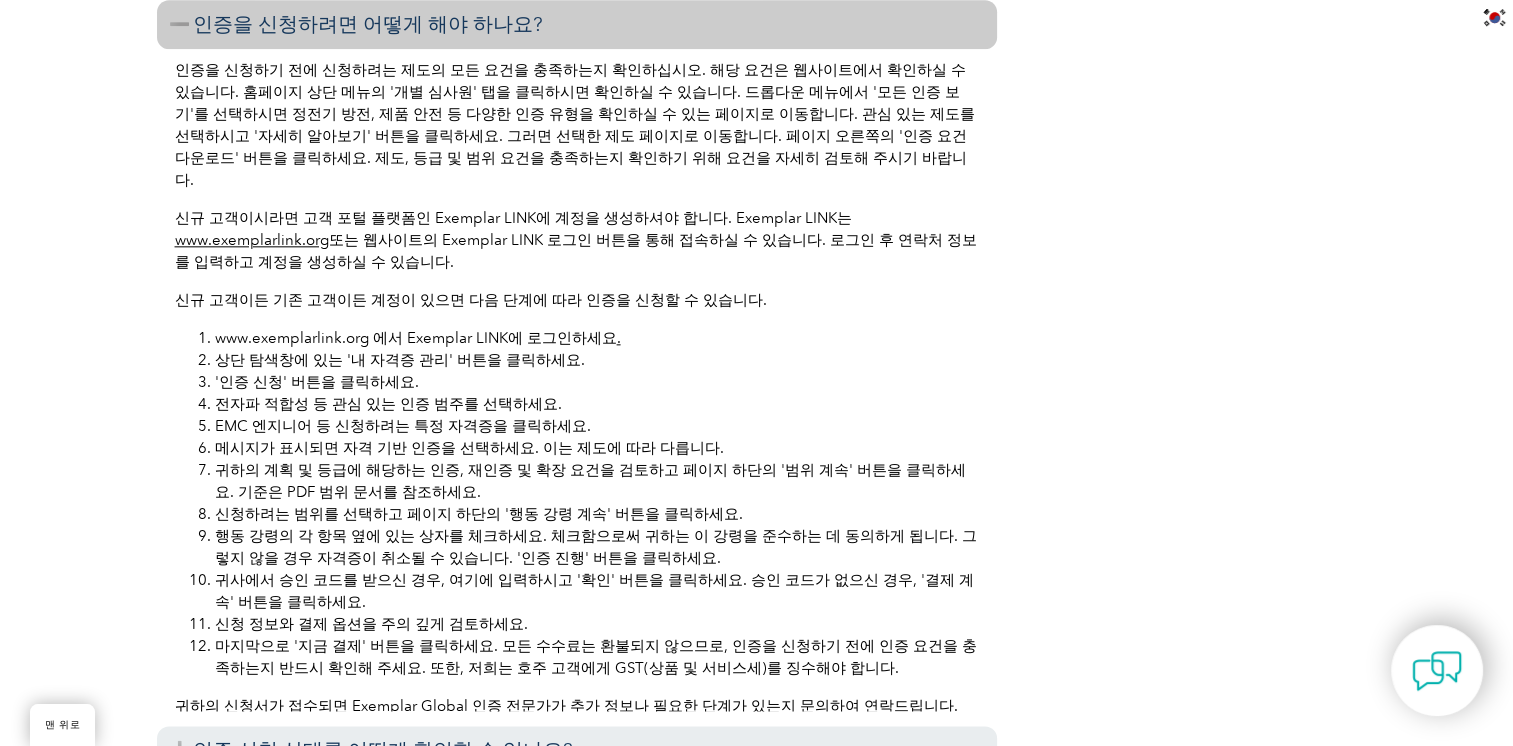 scroll, scrollTop: 2287, scrollLeft: 0, axis: vertical 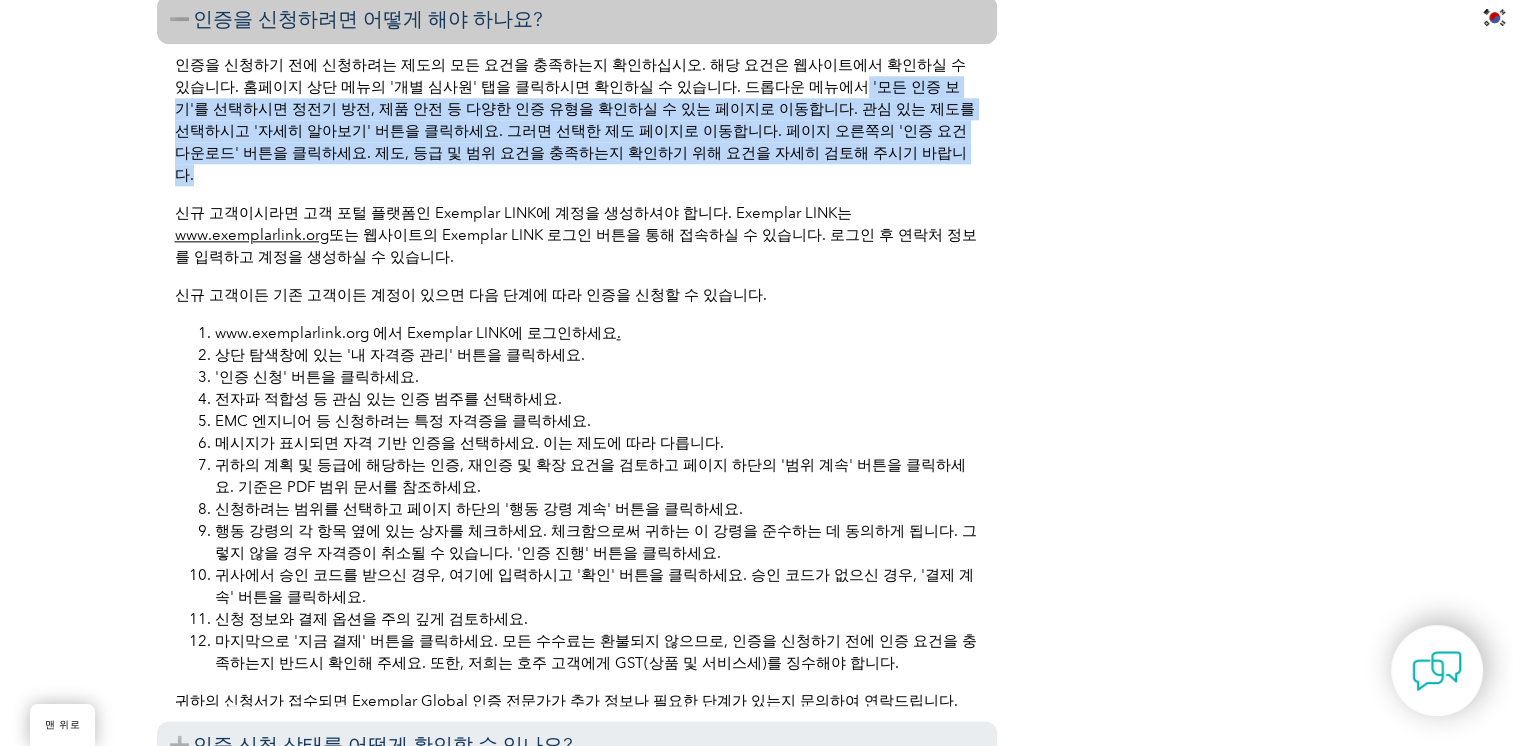 drag, startPoint x: 752, startPoint y: 94, endPoint x: 852, endPoint y: 159, distance: 119.26861 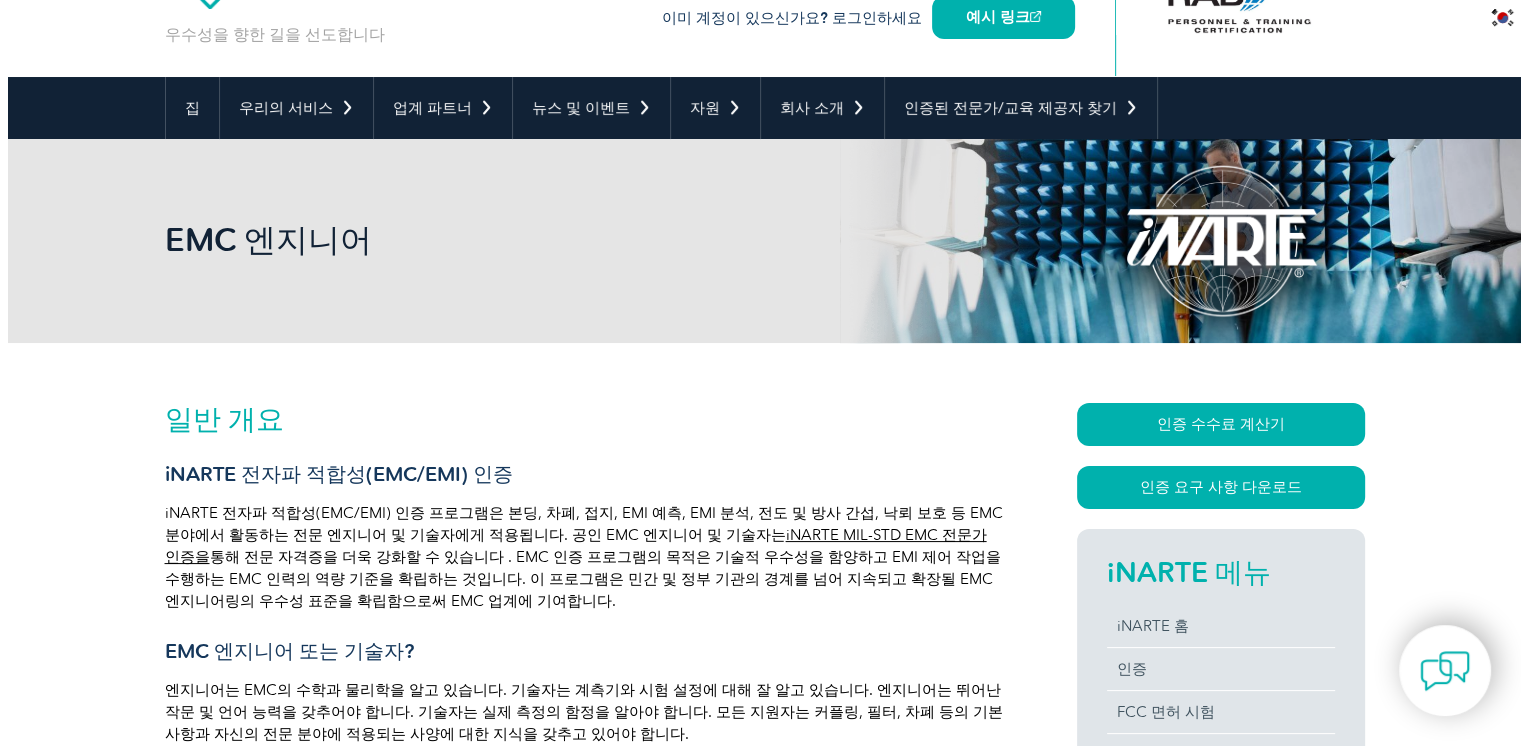 scroll, scrollTop: 187, scrollLeft: 0, axis: vertical 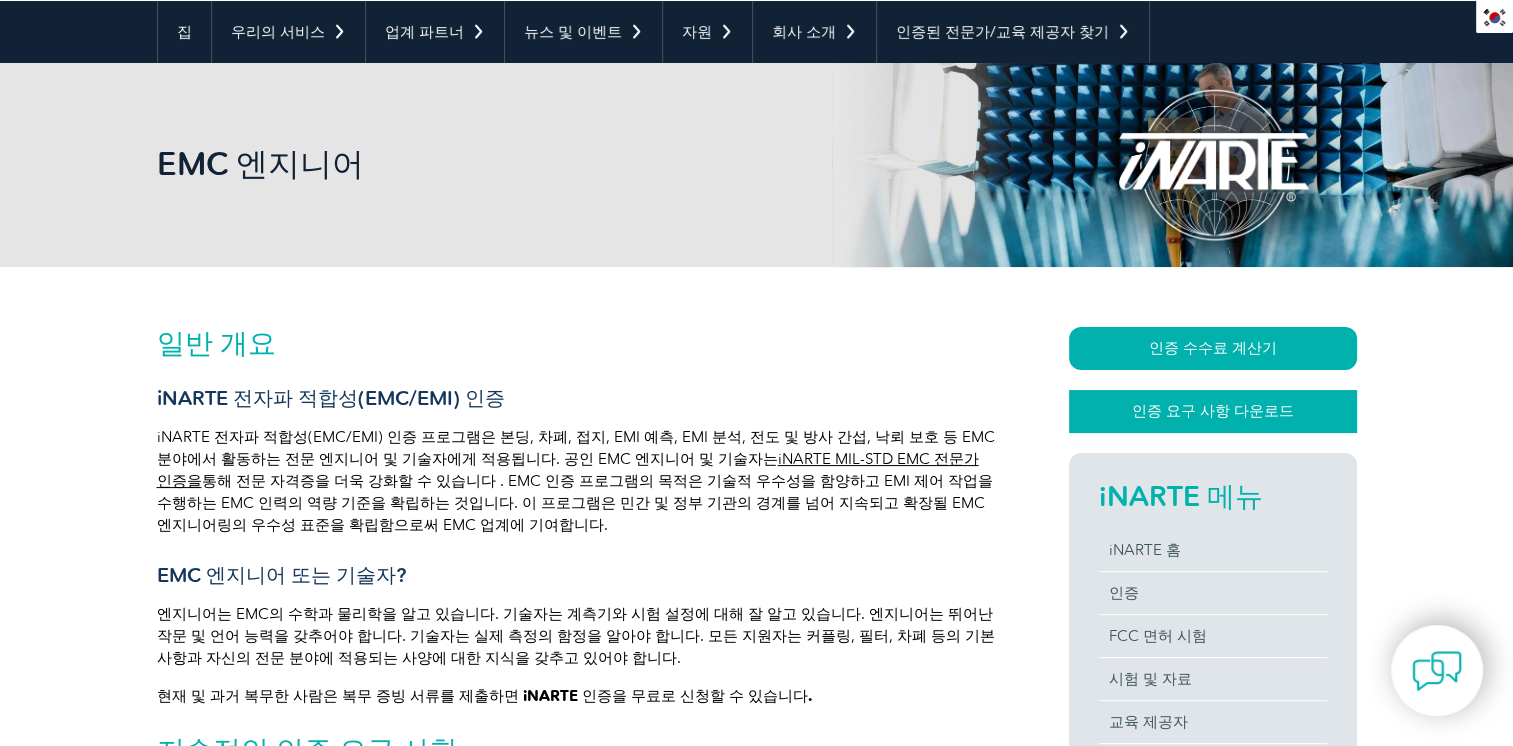 click on "인증 요구 사항 다운로드" at bounding box center (1213, 411) 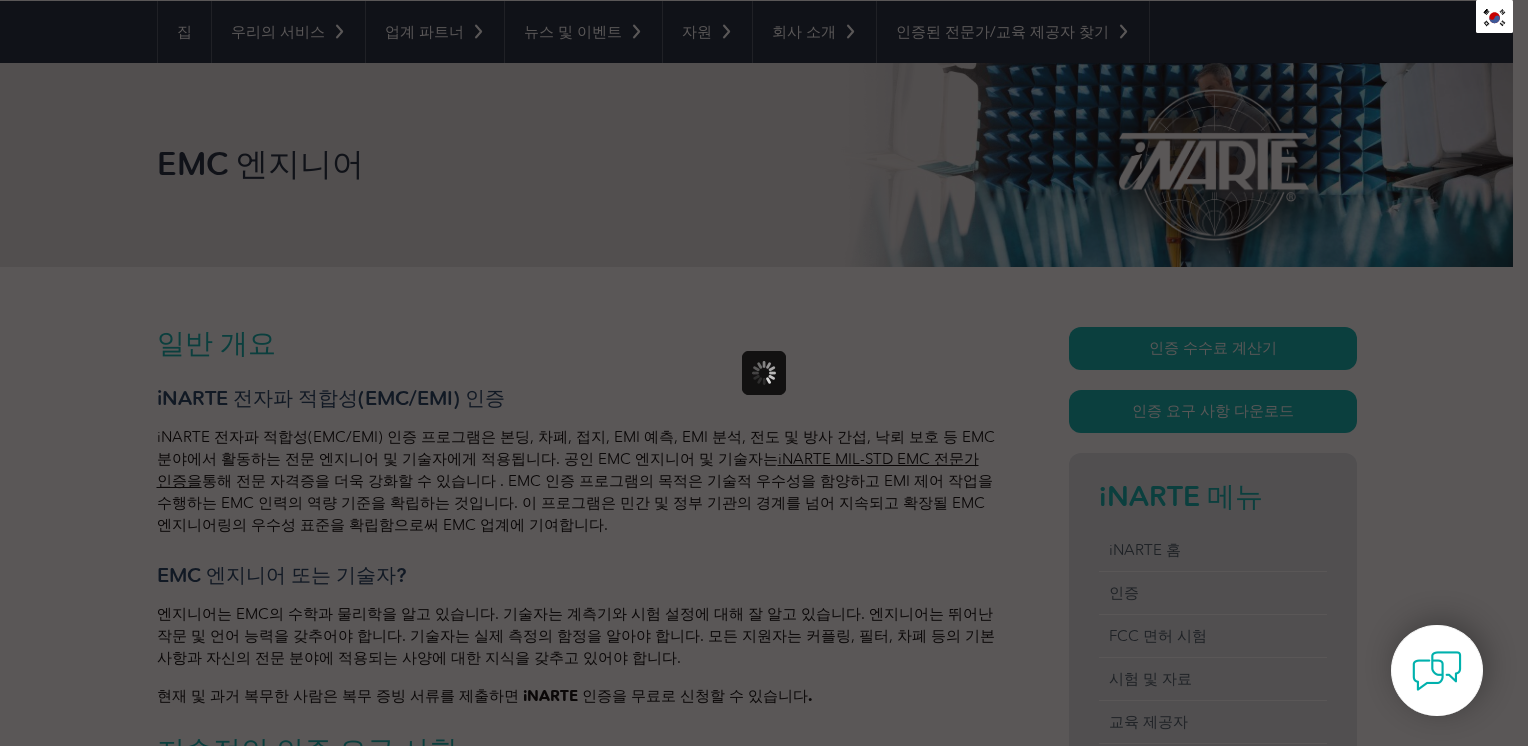 scroll, scrollTop: 0, scrollLeft: 0, axis: both 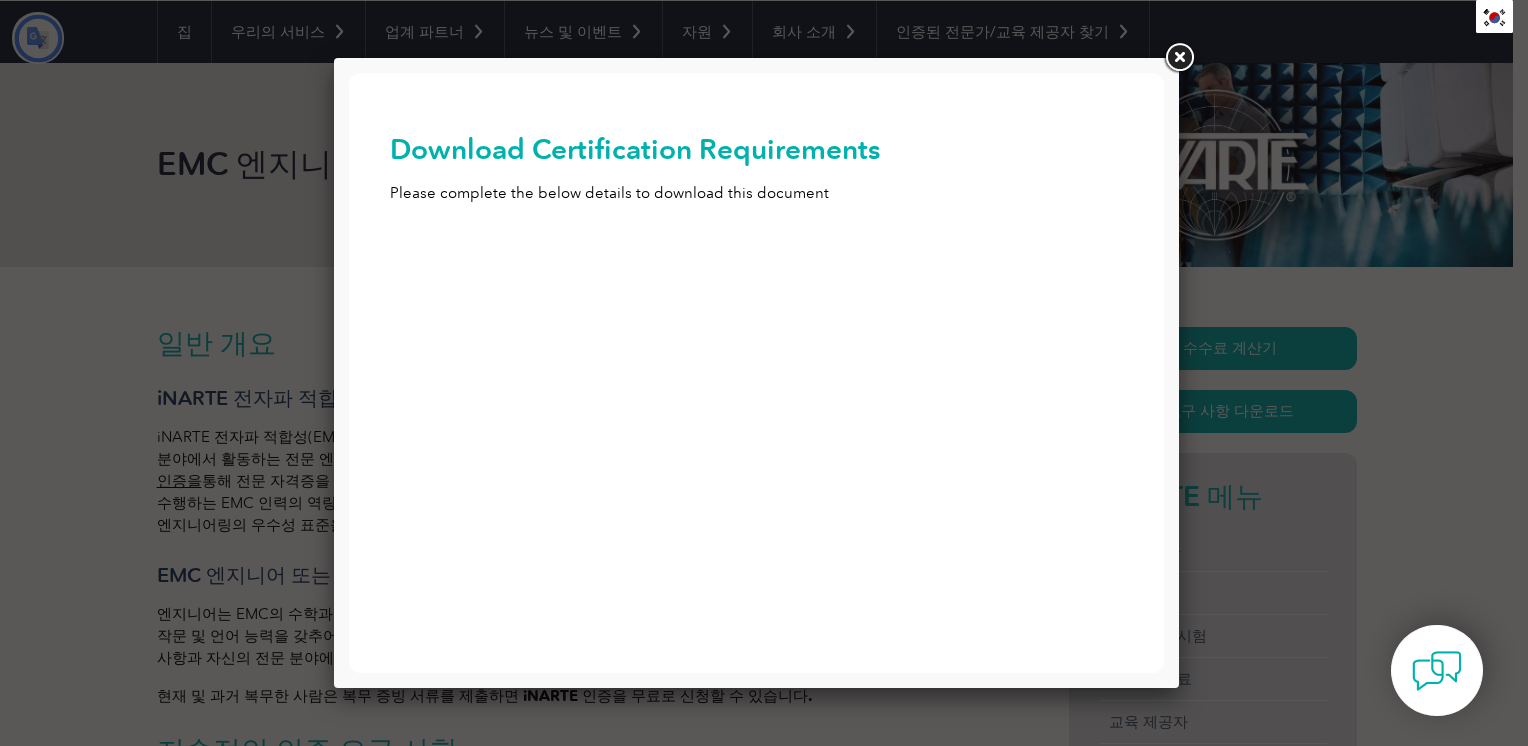 type on "제출하다" 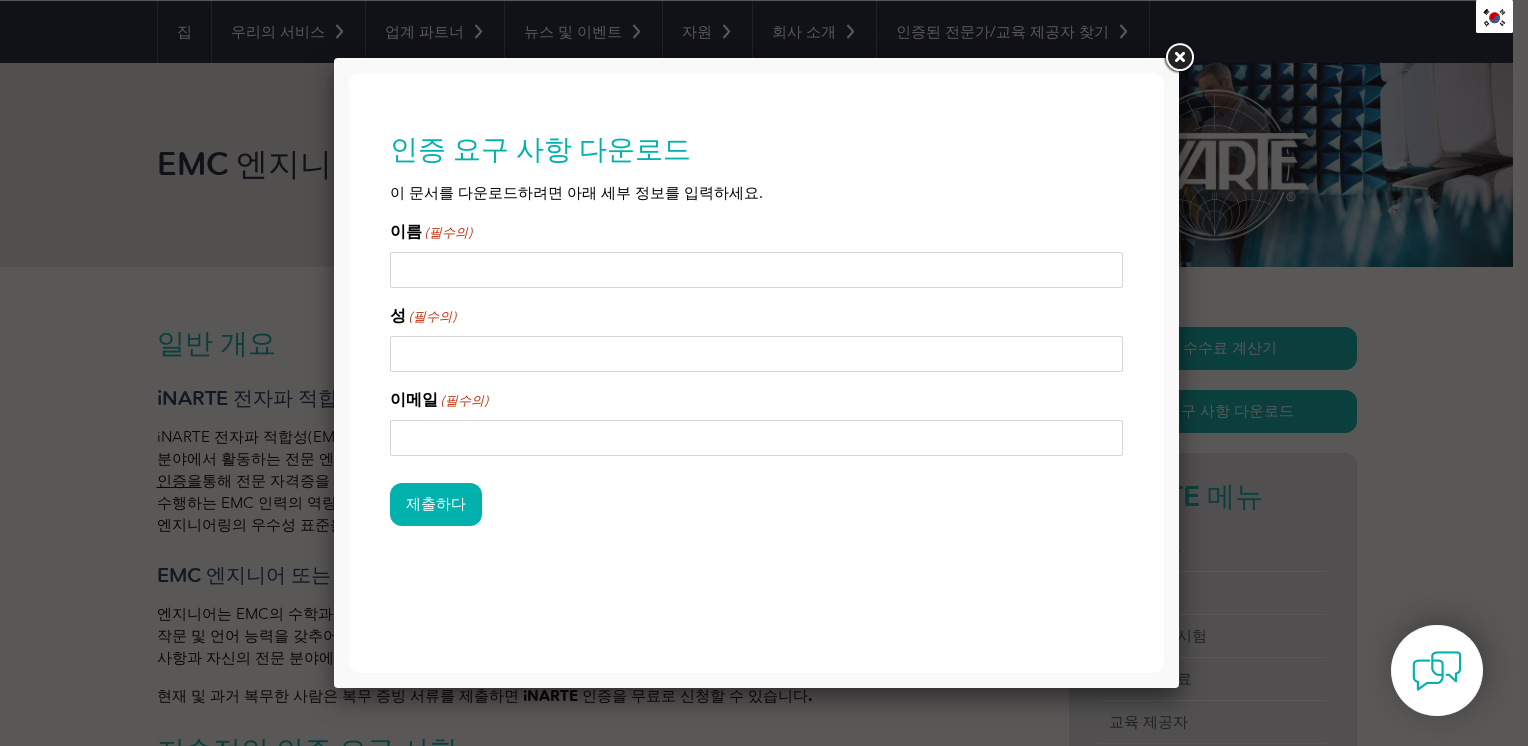 click on "이름 (필수의)" at bounding box center (757, 270) 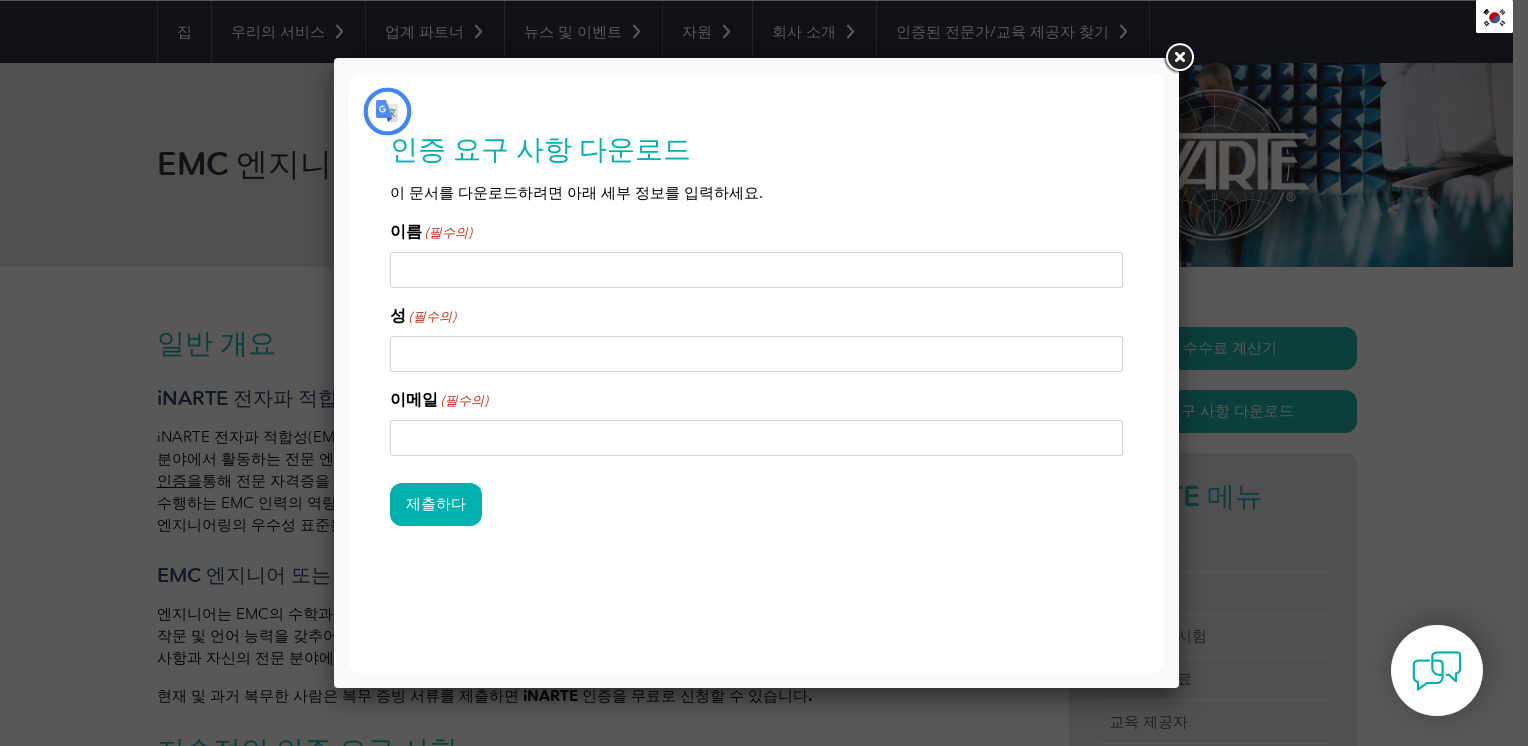scroll, scrollTop: 0, scrollLeft: 0, axis: both 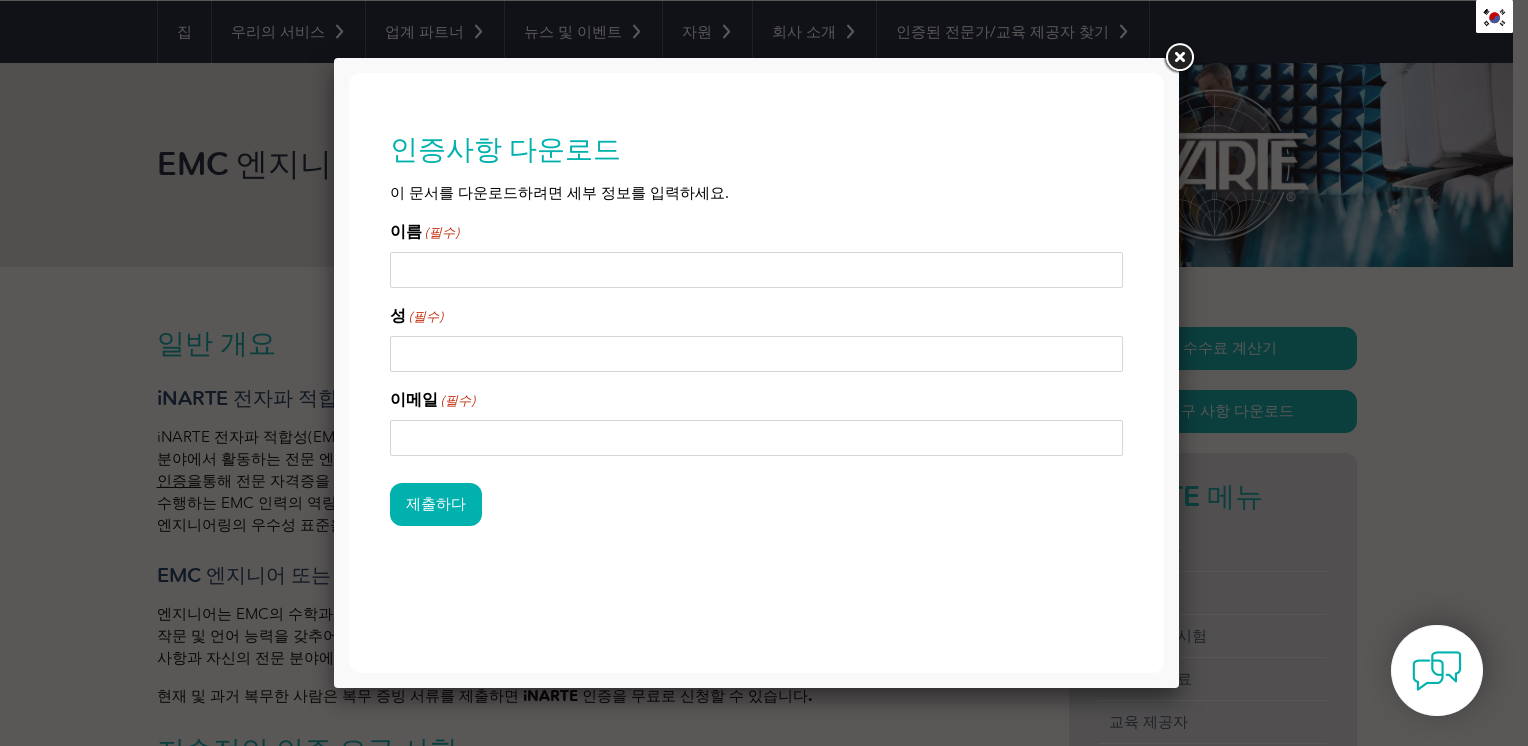 click on "이름 (필수)" at bounding box center (757, 270) 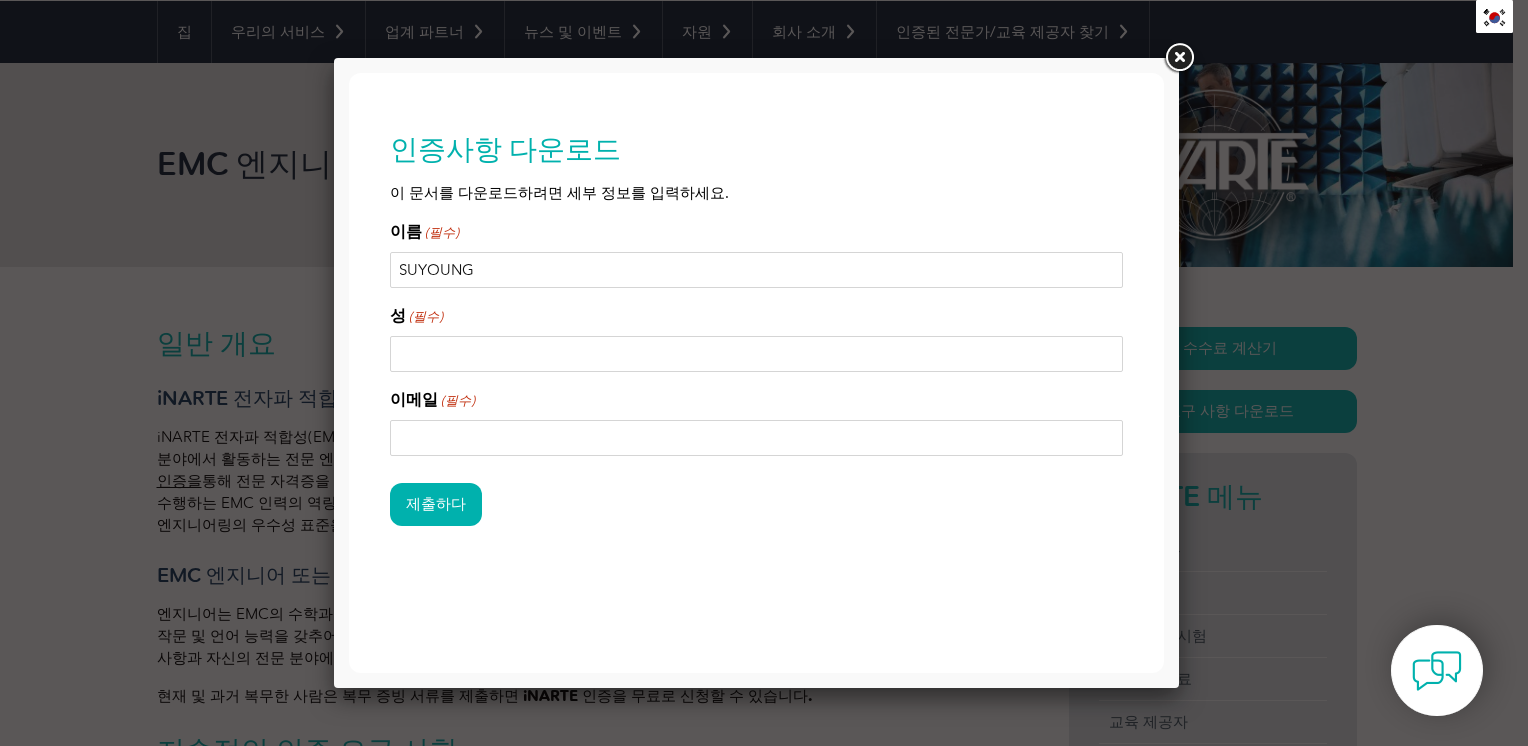 type on "SUYOUNG" 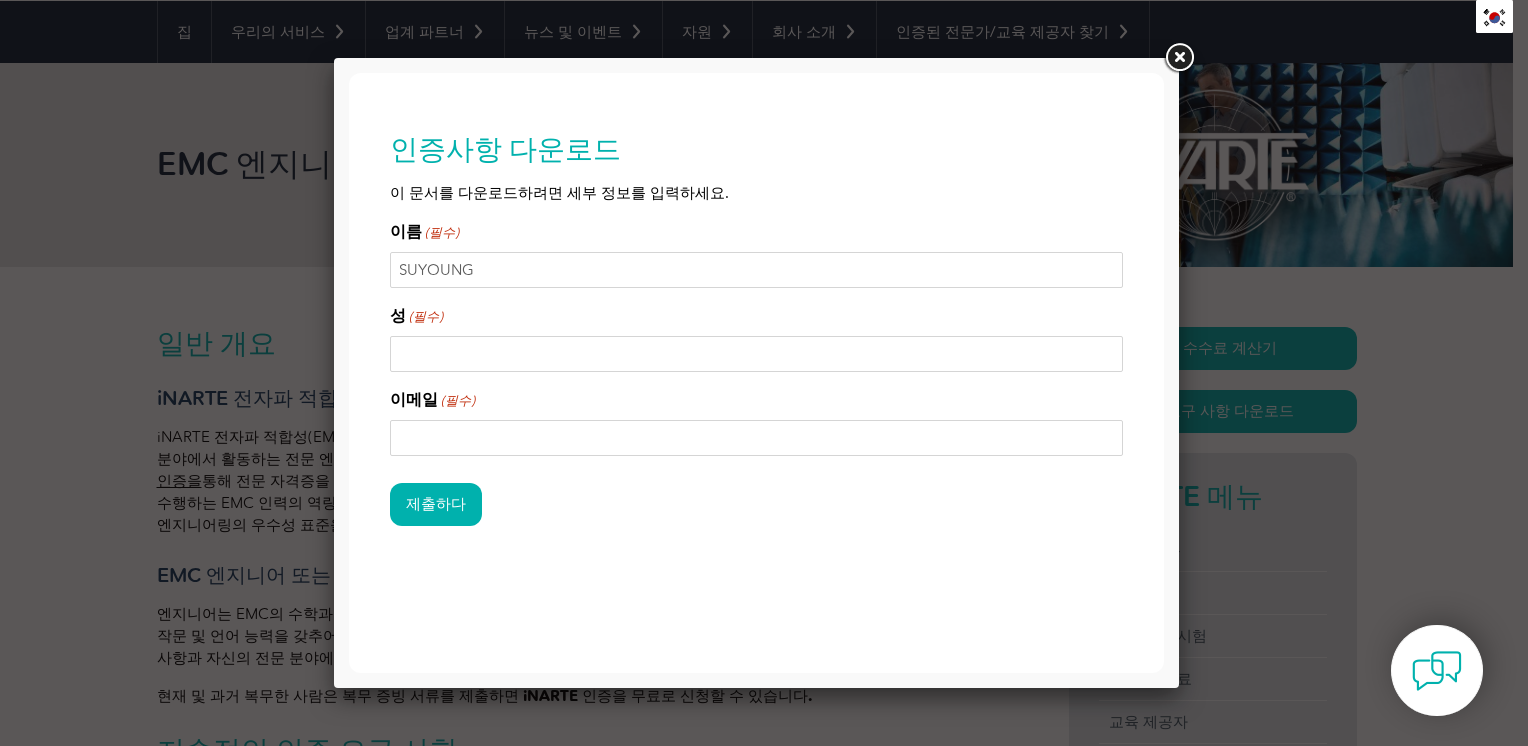 click on "성 (필수)" at bounding box center [757, 354] 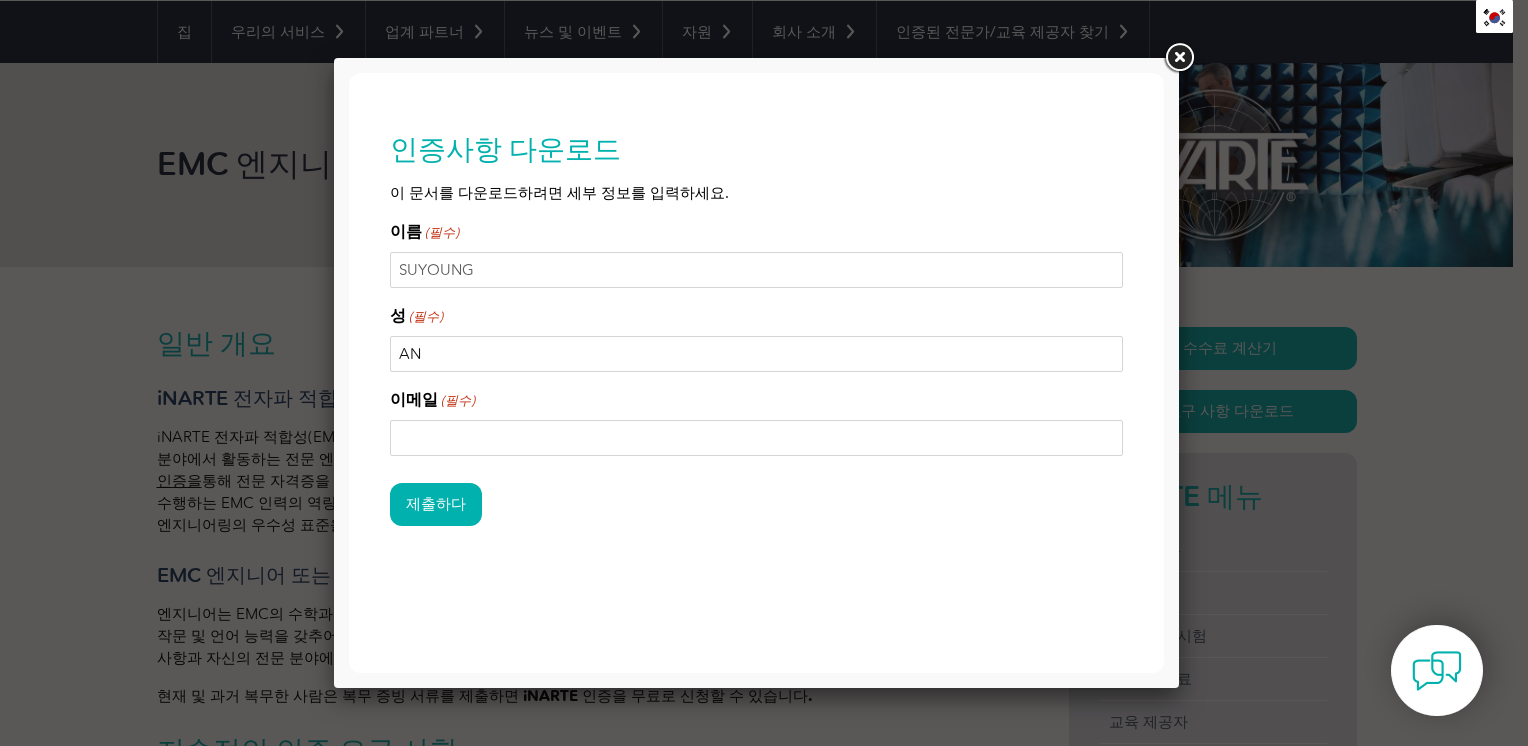 type on "AN" 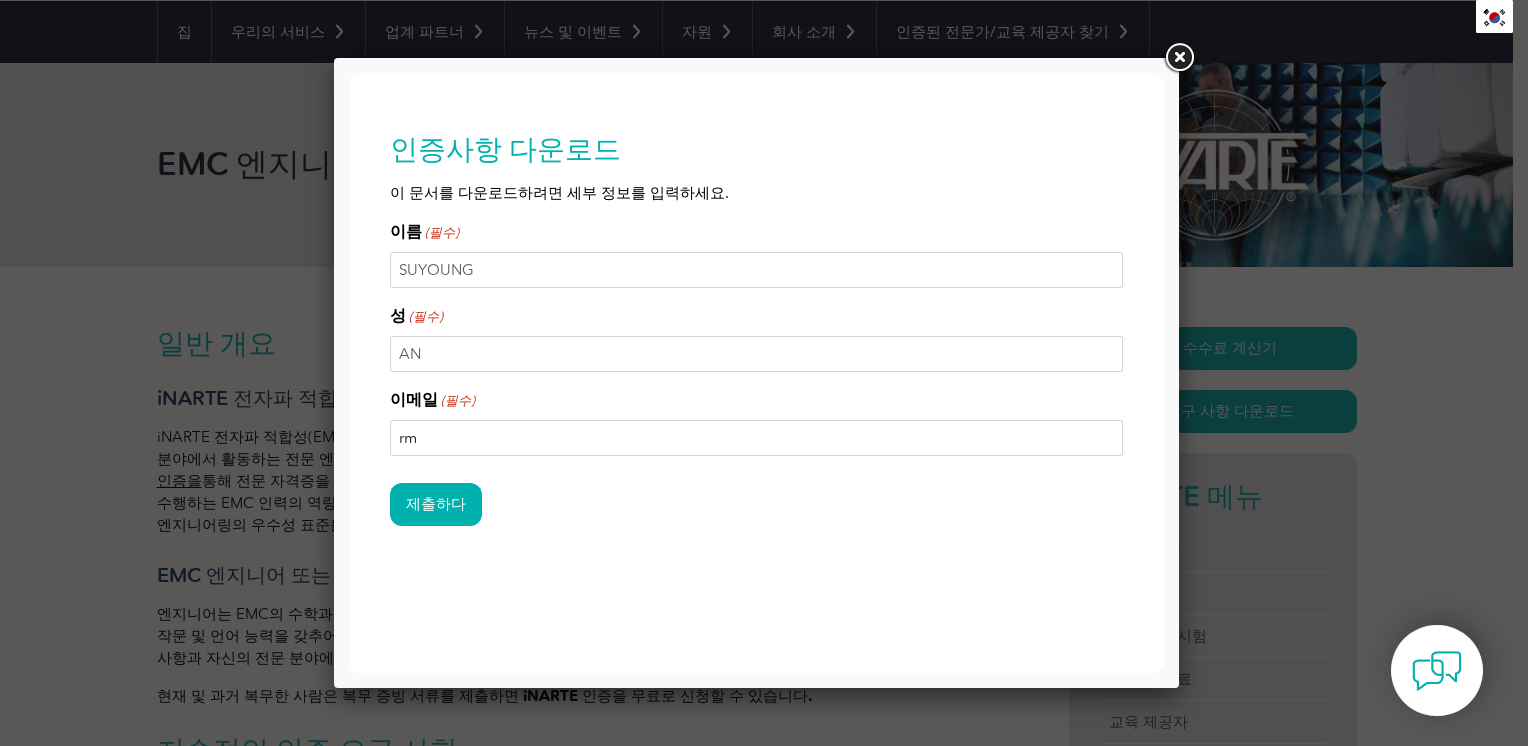 type on "r" 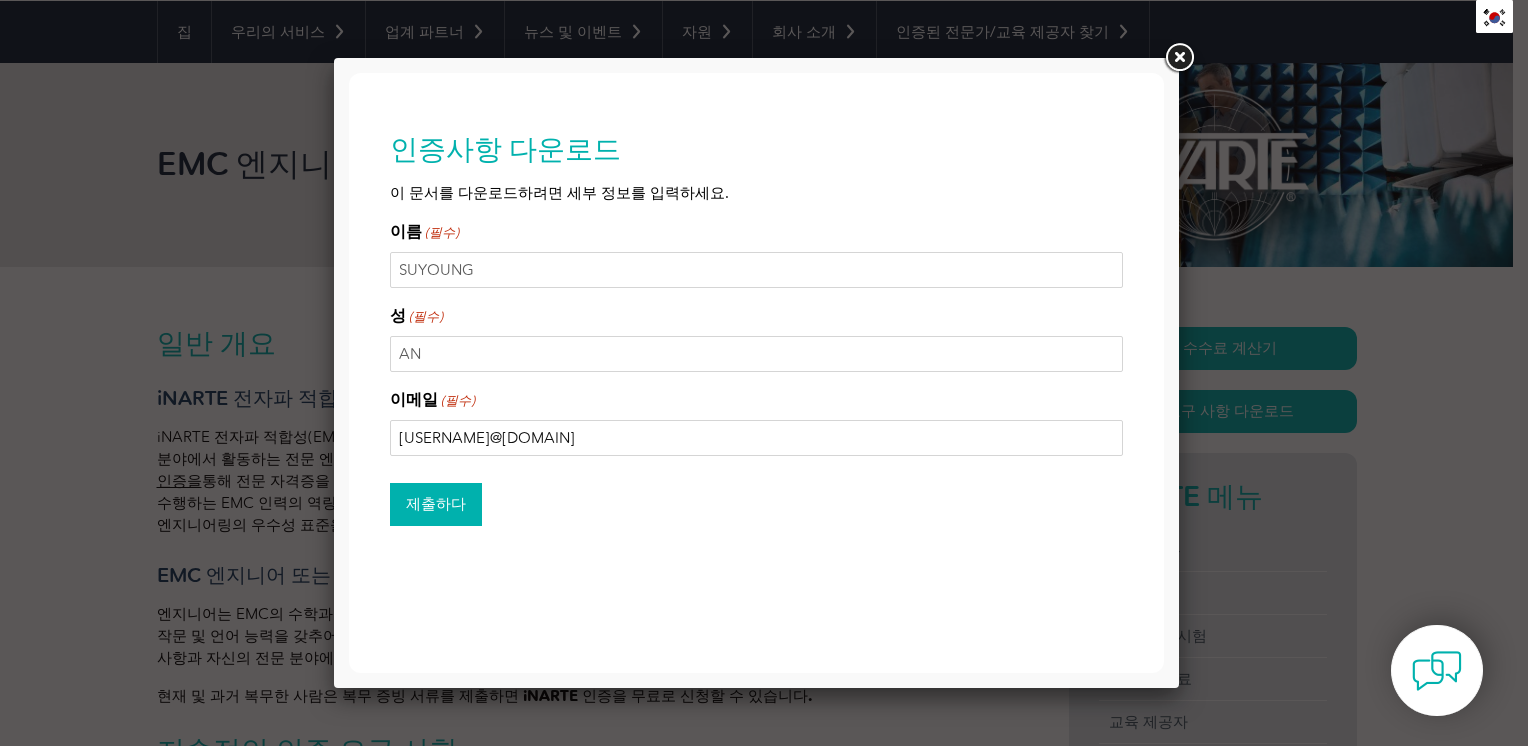 type on "syan_94@naver.com" 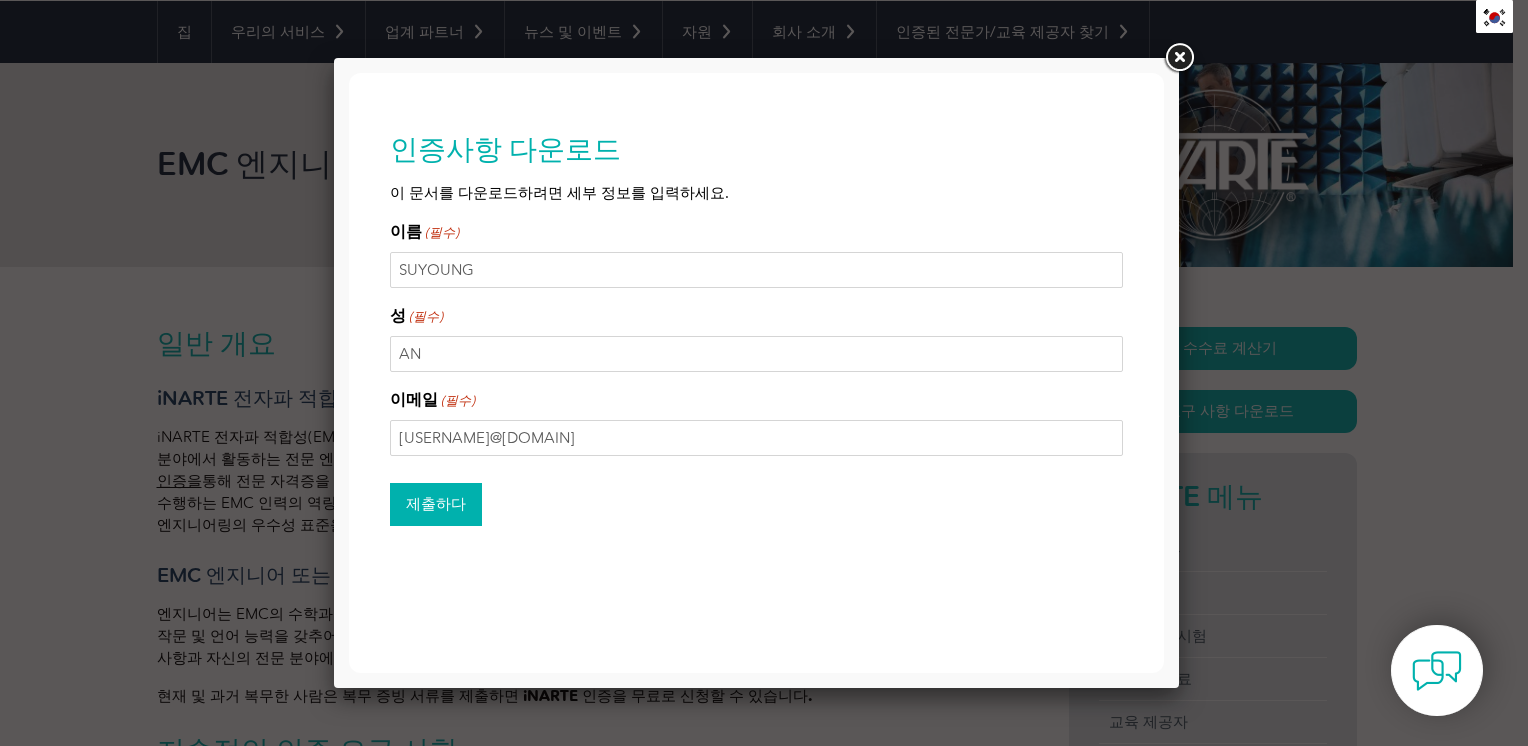 click on "제출하다" at bounding box center (436, 504) 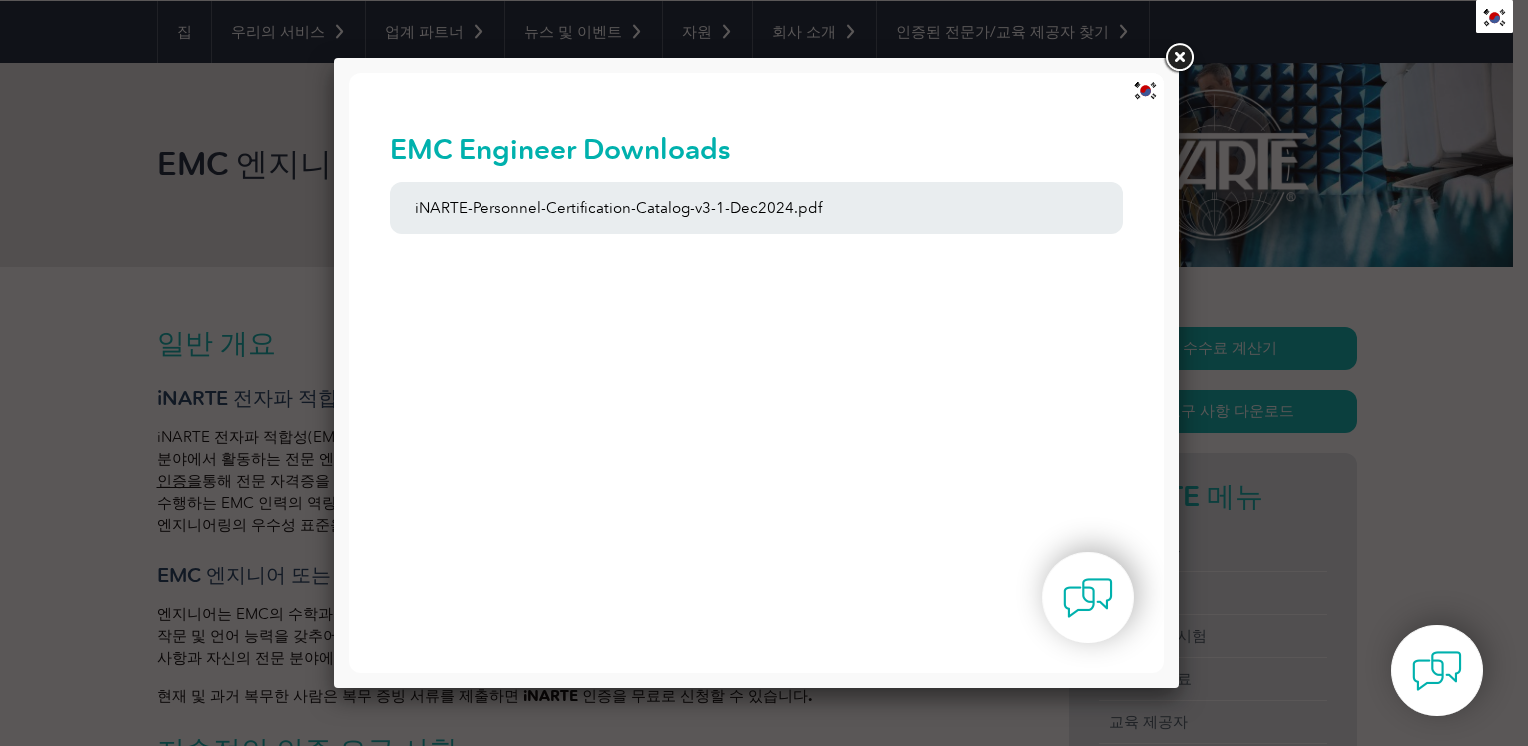 scroll, scrollTop: 0, scrollLeft: 0, axis: both 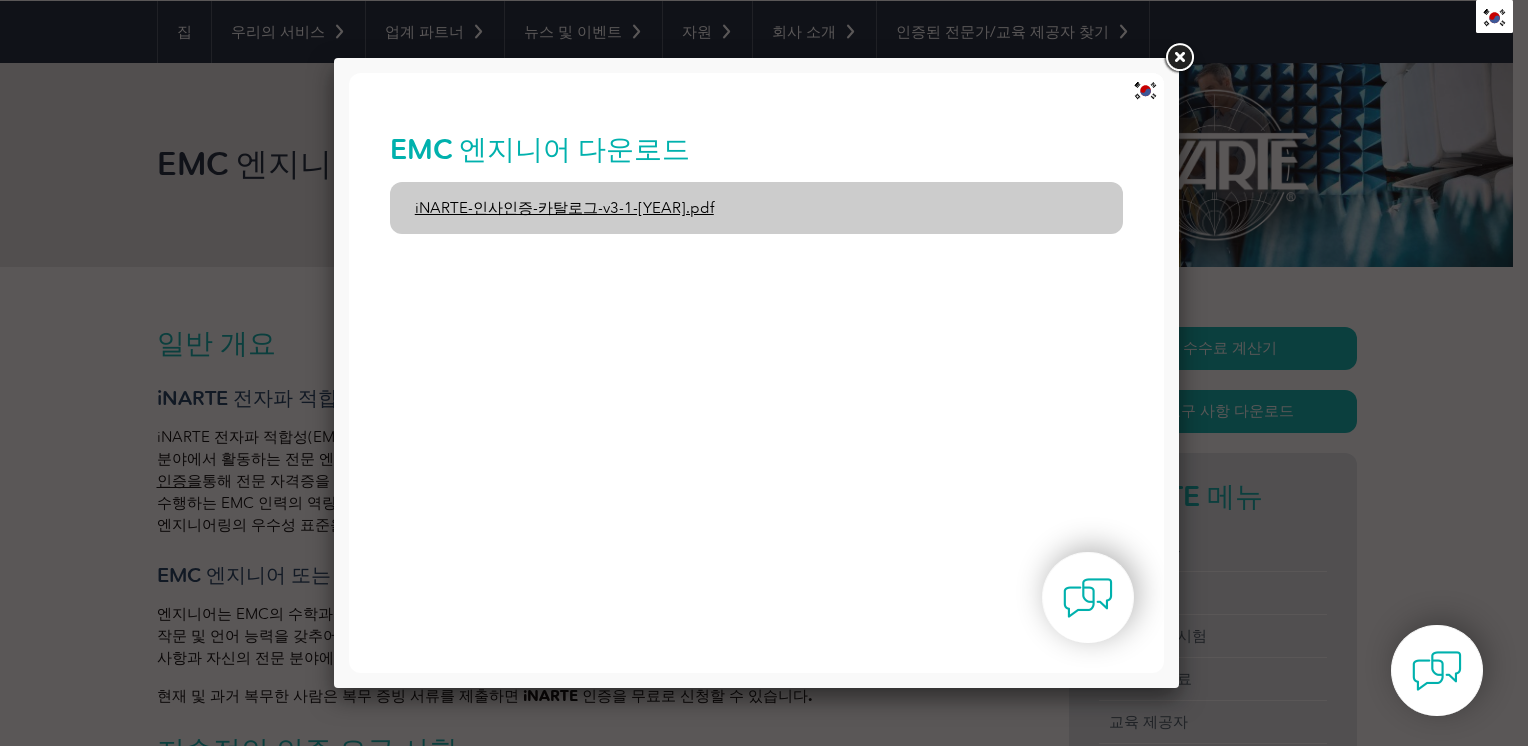 click on "iNARTE-인사인증-카탈로그-v3-1-2024년 12월.pdf" at bounding box center [564, 208] 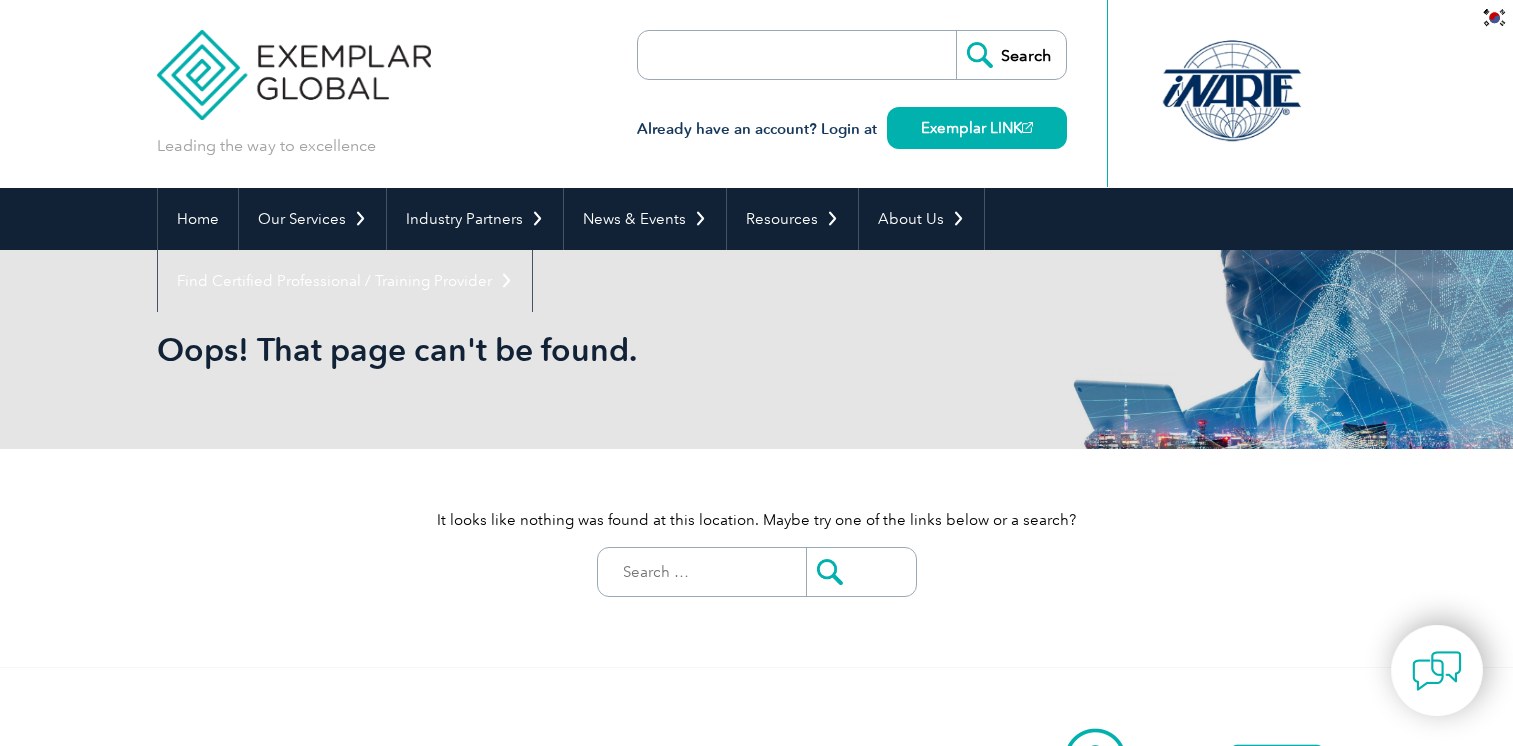scroll, scrollTop: 0, scrollLeft: 0, axis: both 